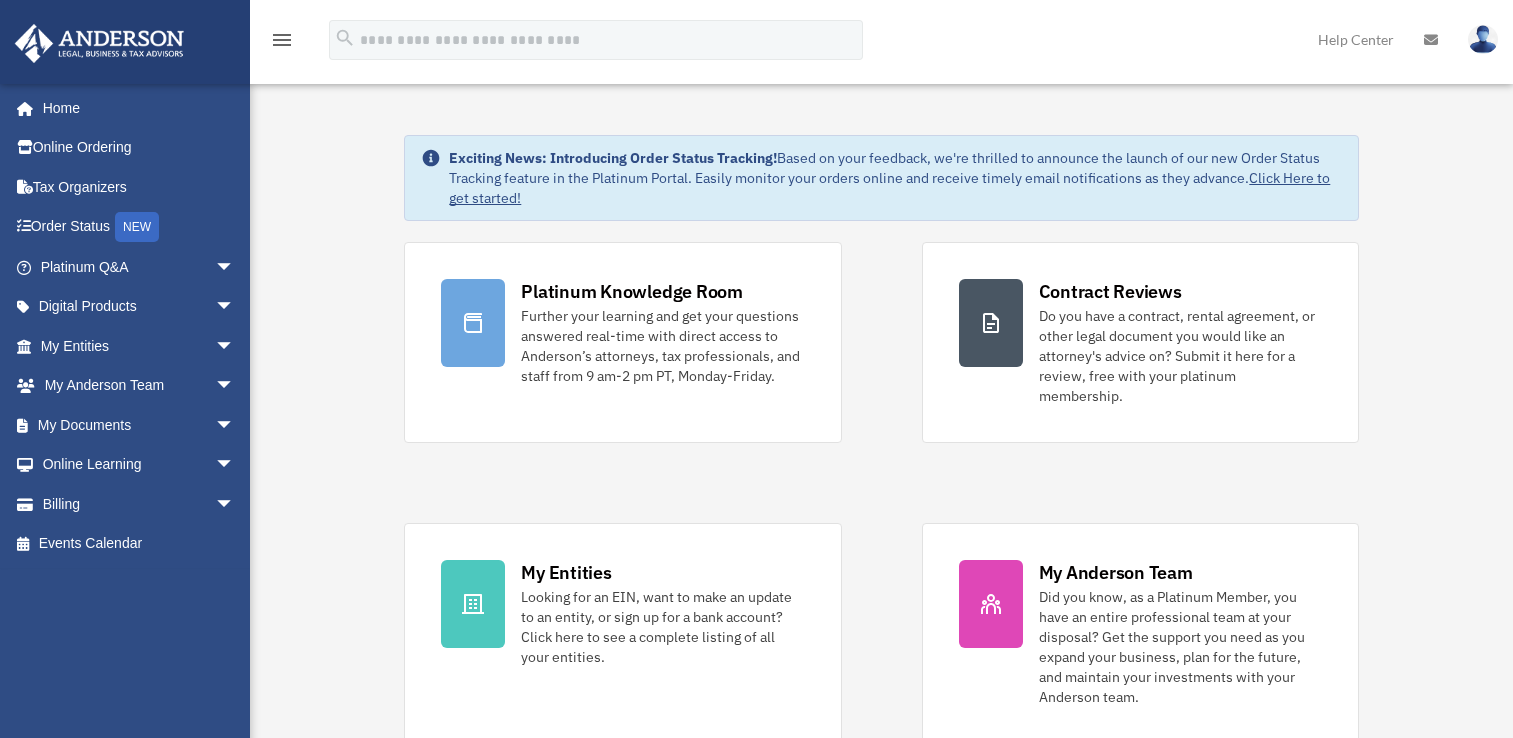 scroll, scrollTop: 0, scrollLeft: 0, axis: both 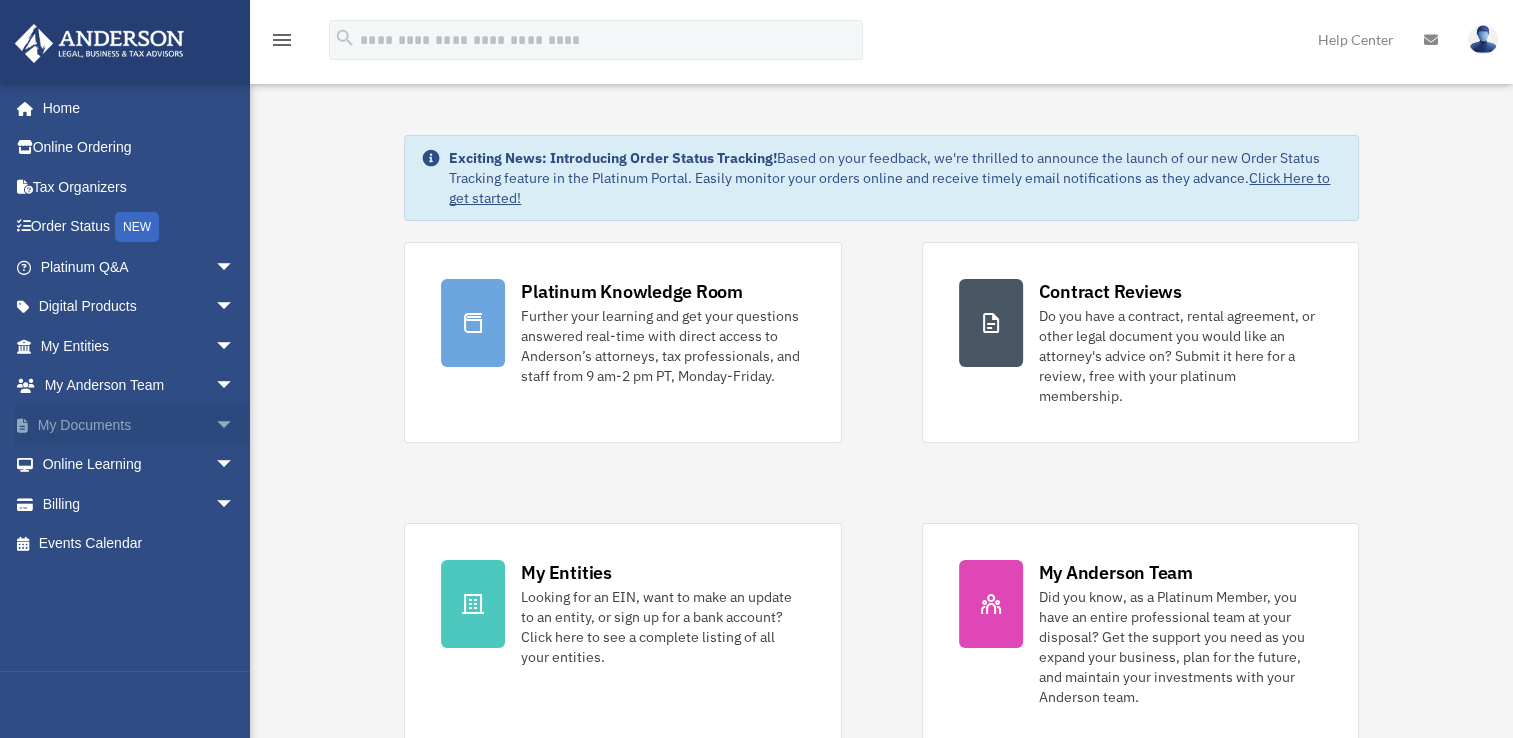 click on "arrow_drop_down" at bounding box center [235, 425] 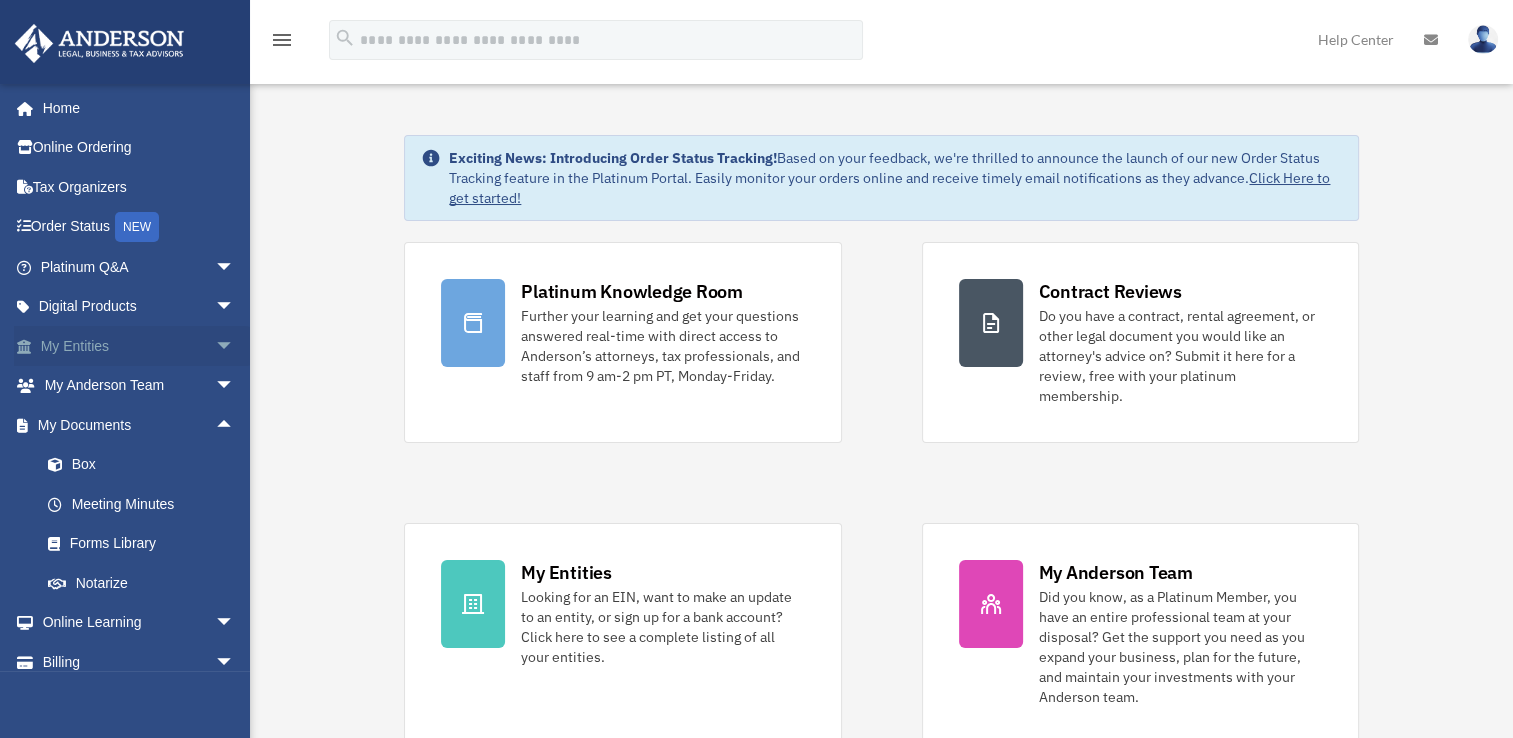 click on "arrow_drop_down" at bounding box center (235, 346) 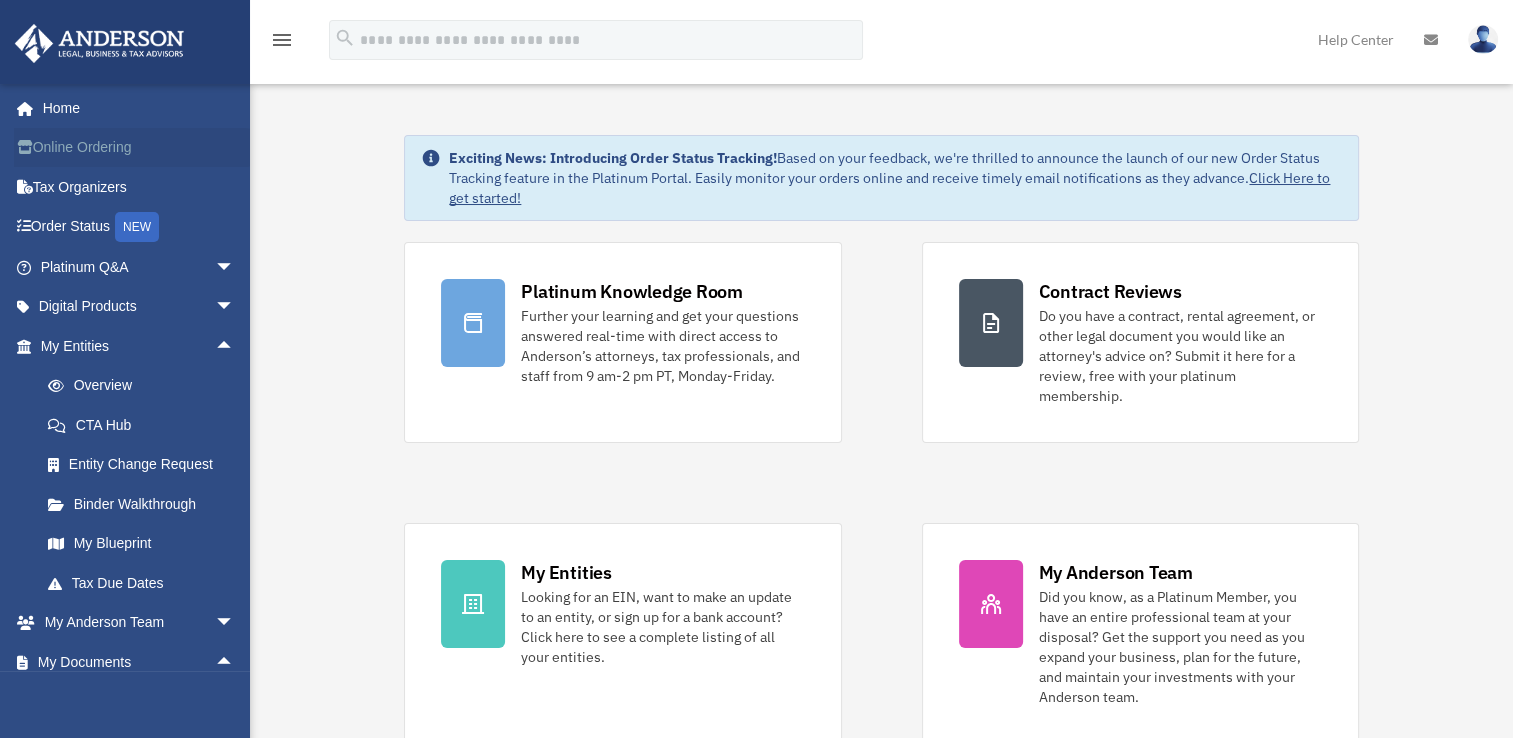 click on "Online Ordering" at bounding box center [139, 148] 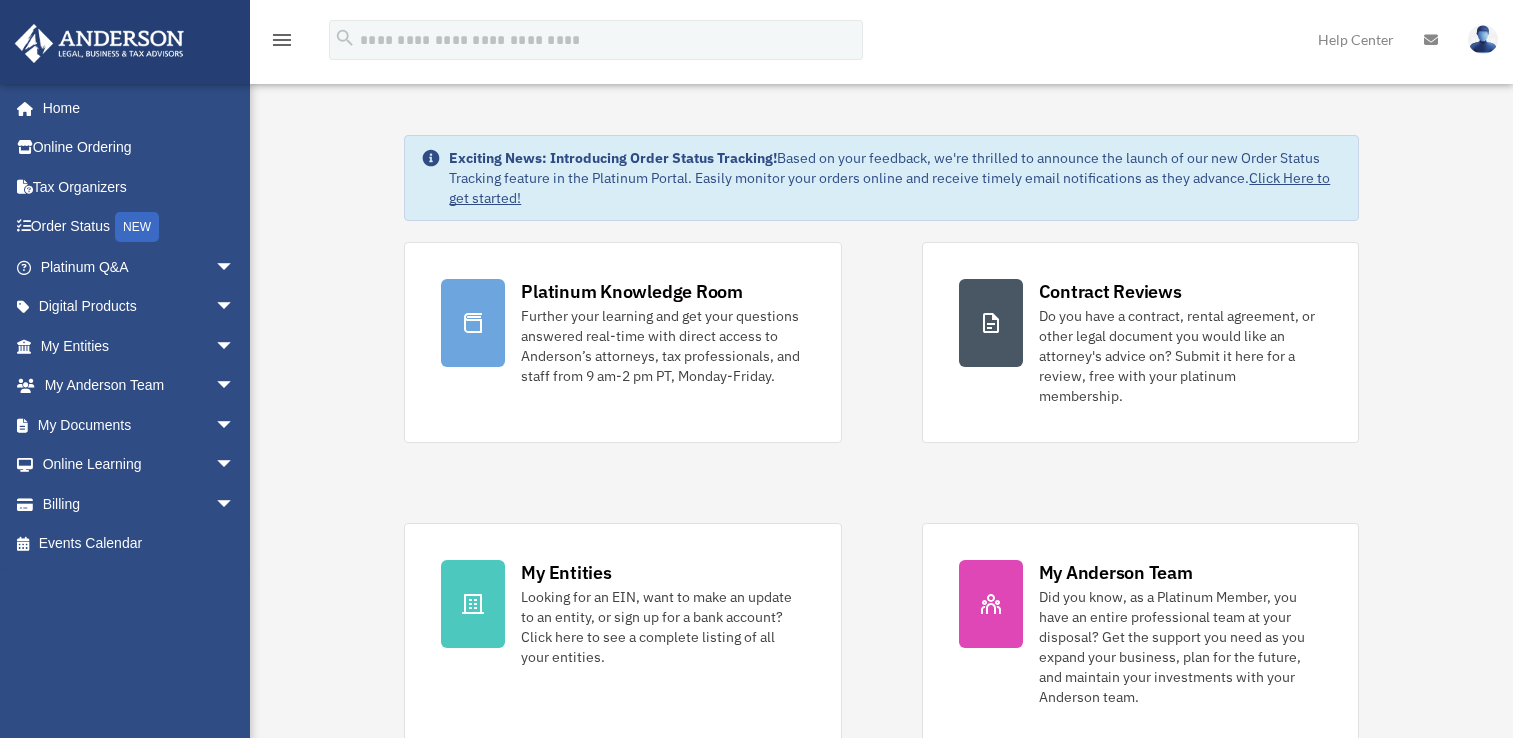 scroll, scrollTop: 0, scrollLeft: 0, axis: both 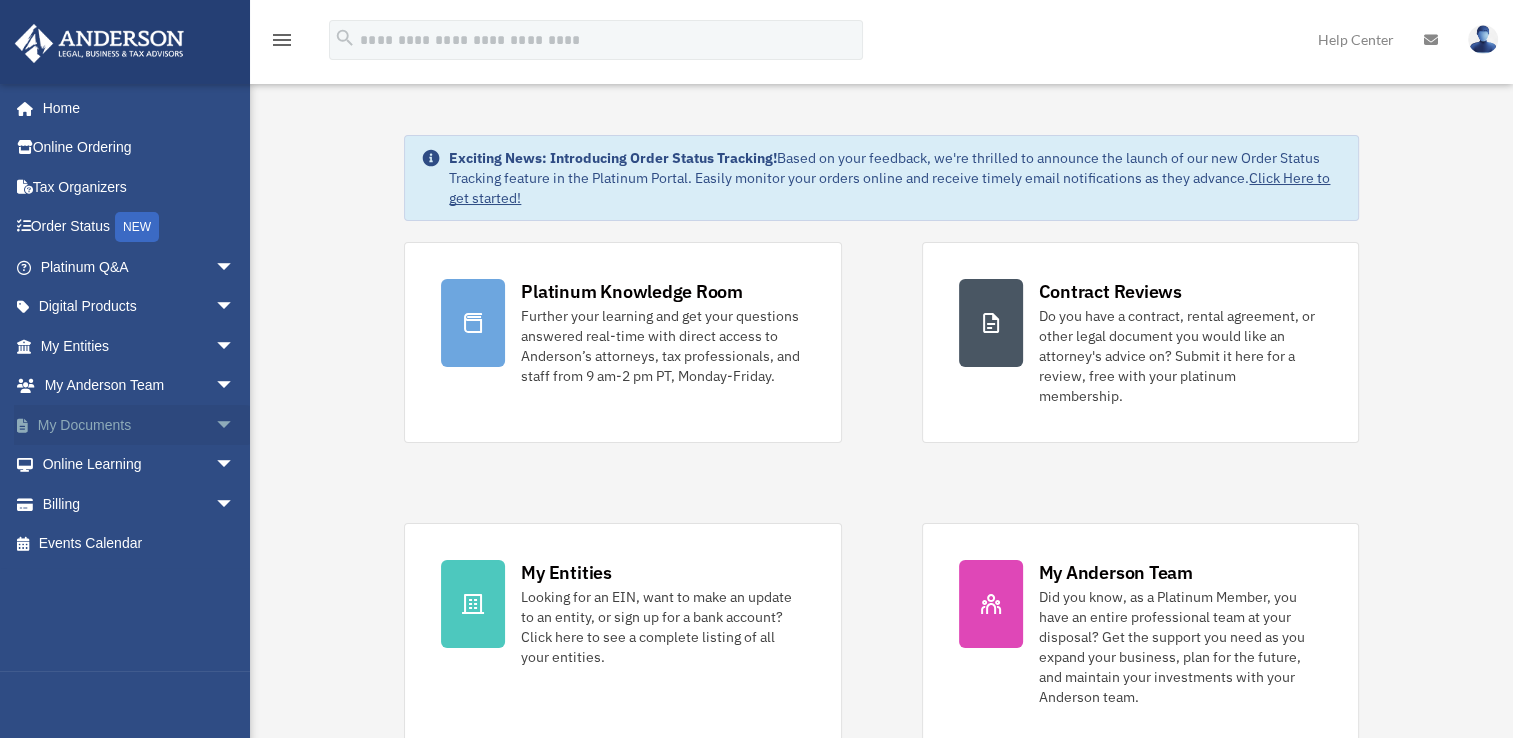 click on "arrow_drop_down" at bounding box center [235, 425] 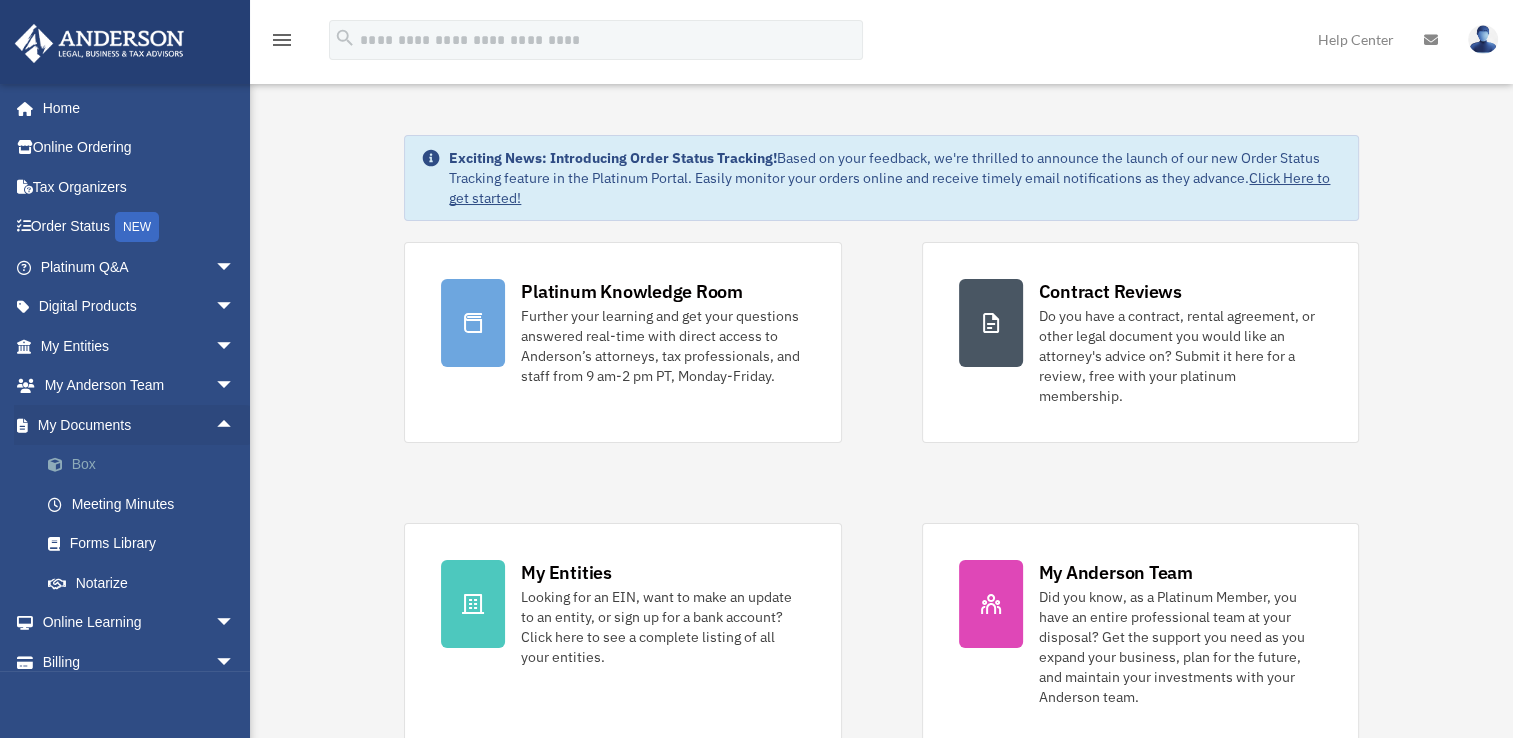 click on "Box" at bounding box center (146, 465) 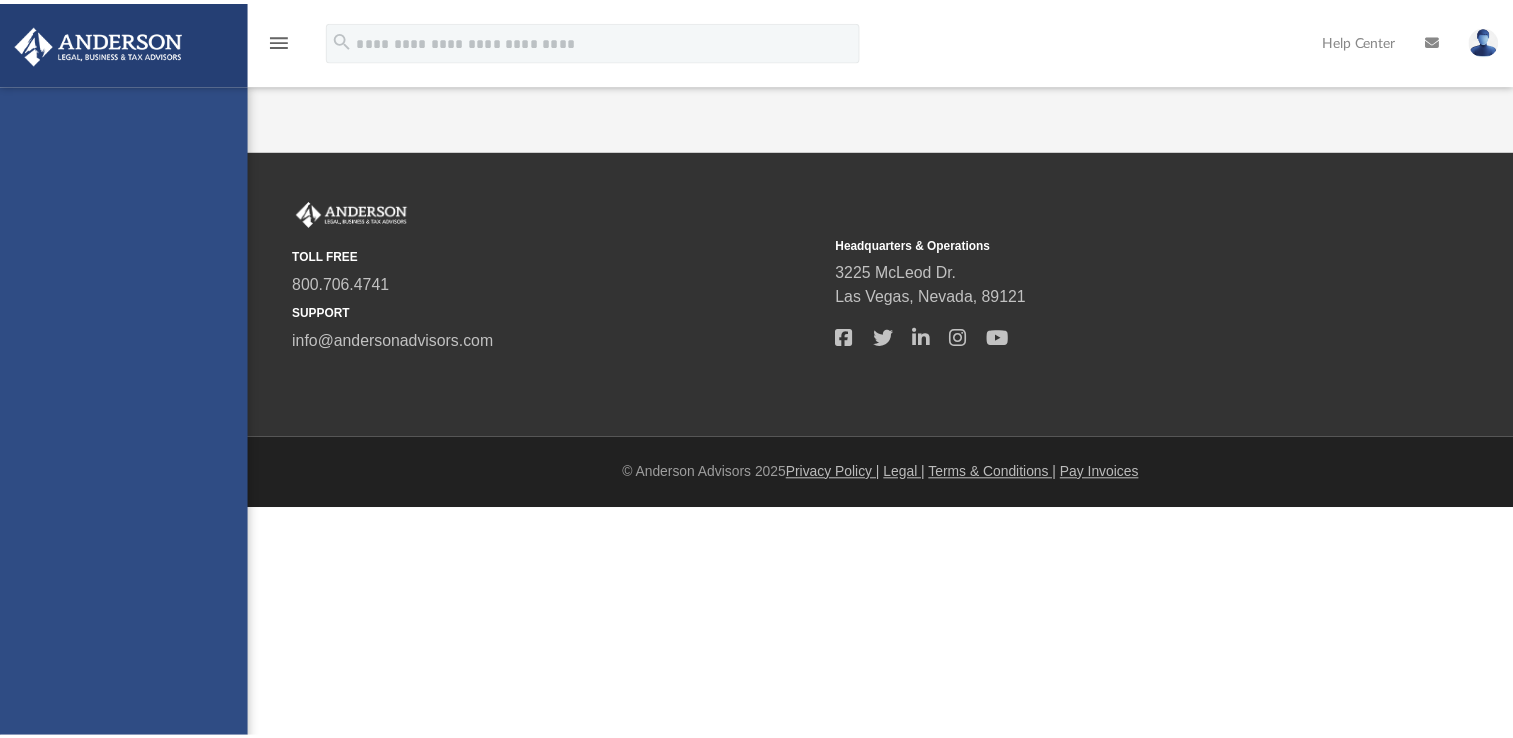 scroll, scrollTop: 0, scrollLeft: 0, axis: both 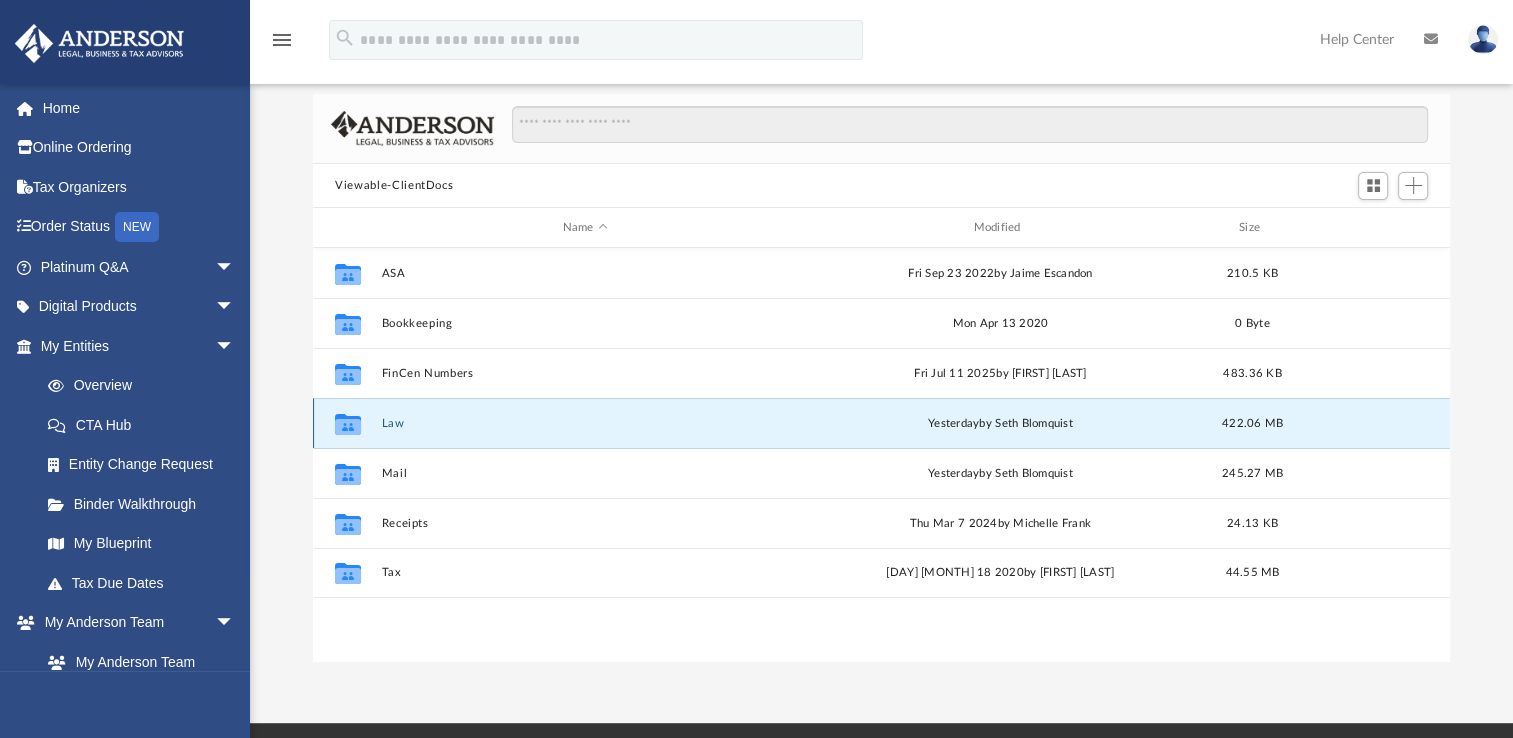 click on "Law" at bounding box center (585, 423) 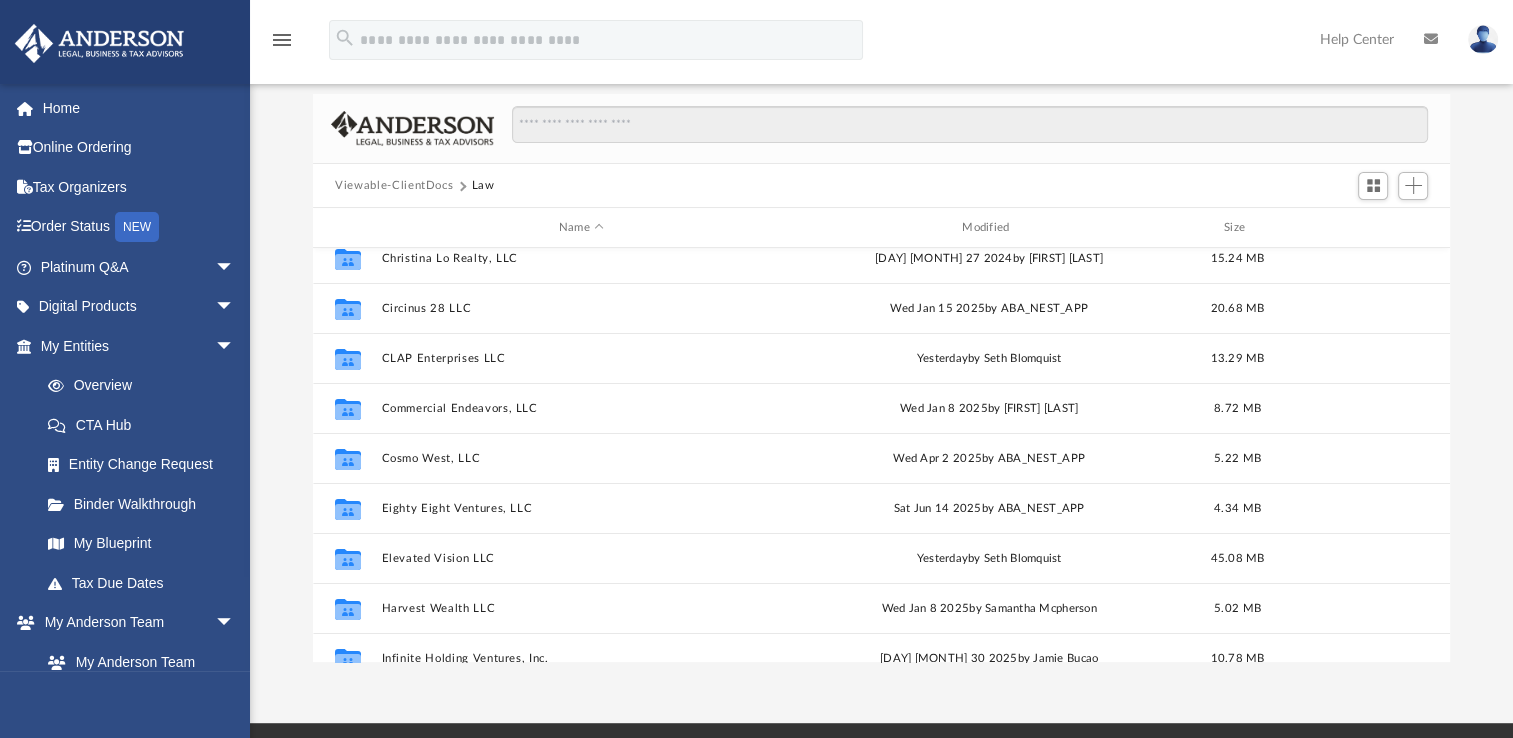 scroll, scrollTop: 300, scrollLeft: 0, axis: vertical 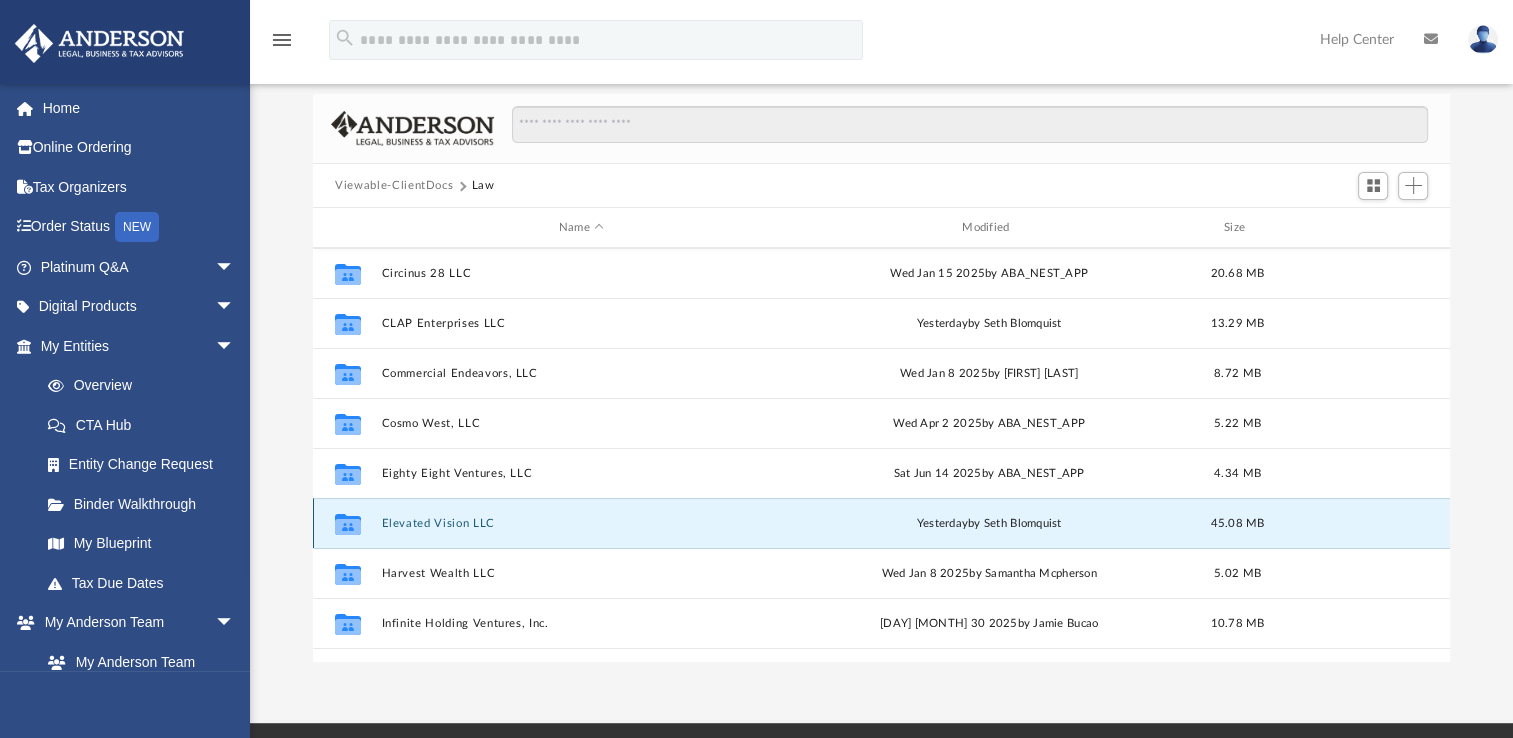 click on "Elevated Vision LLC" at bounding box center [581, 523] 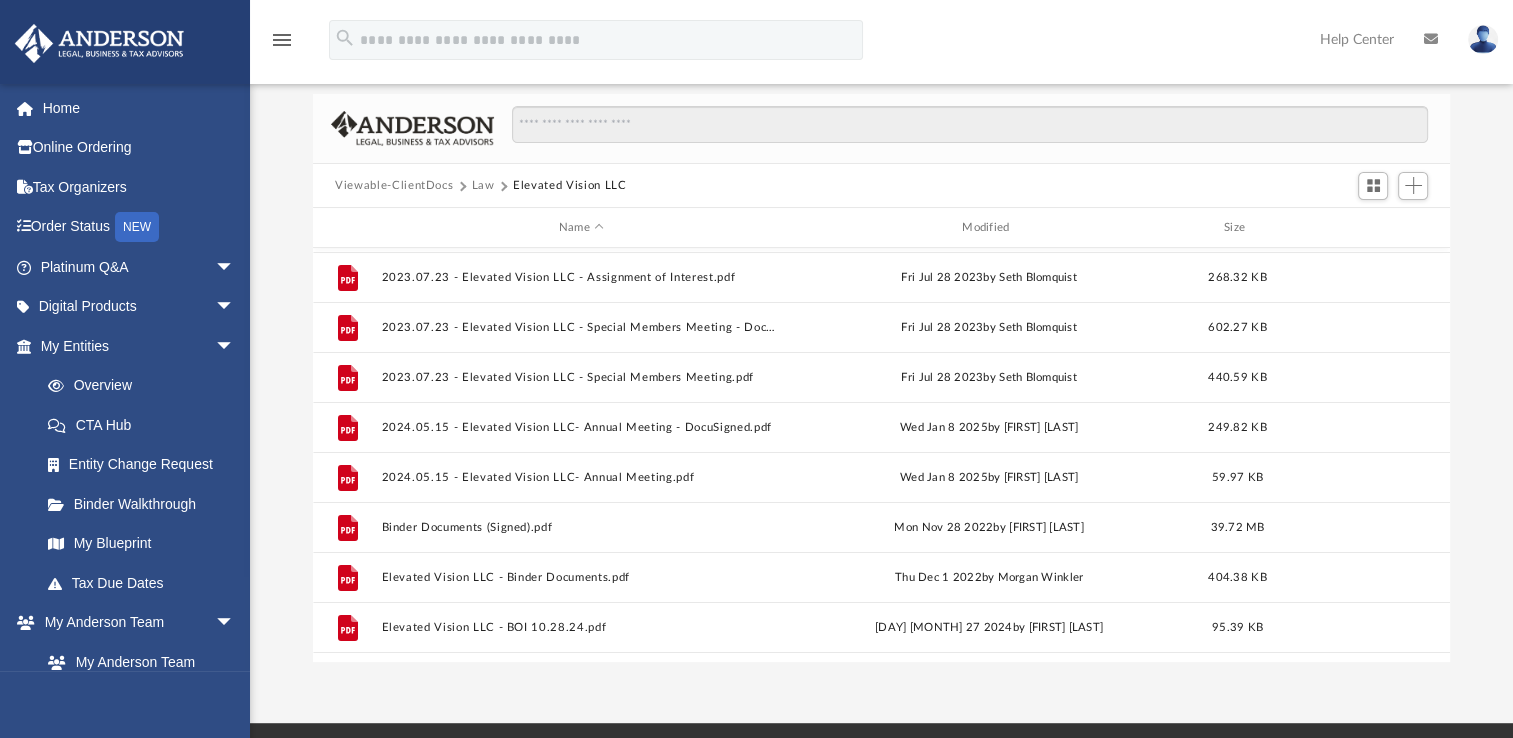 scroll, scrollTop: 500, scrollLeft: 0, axis: vertical 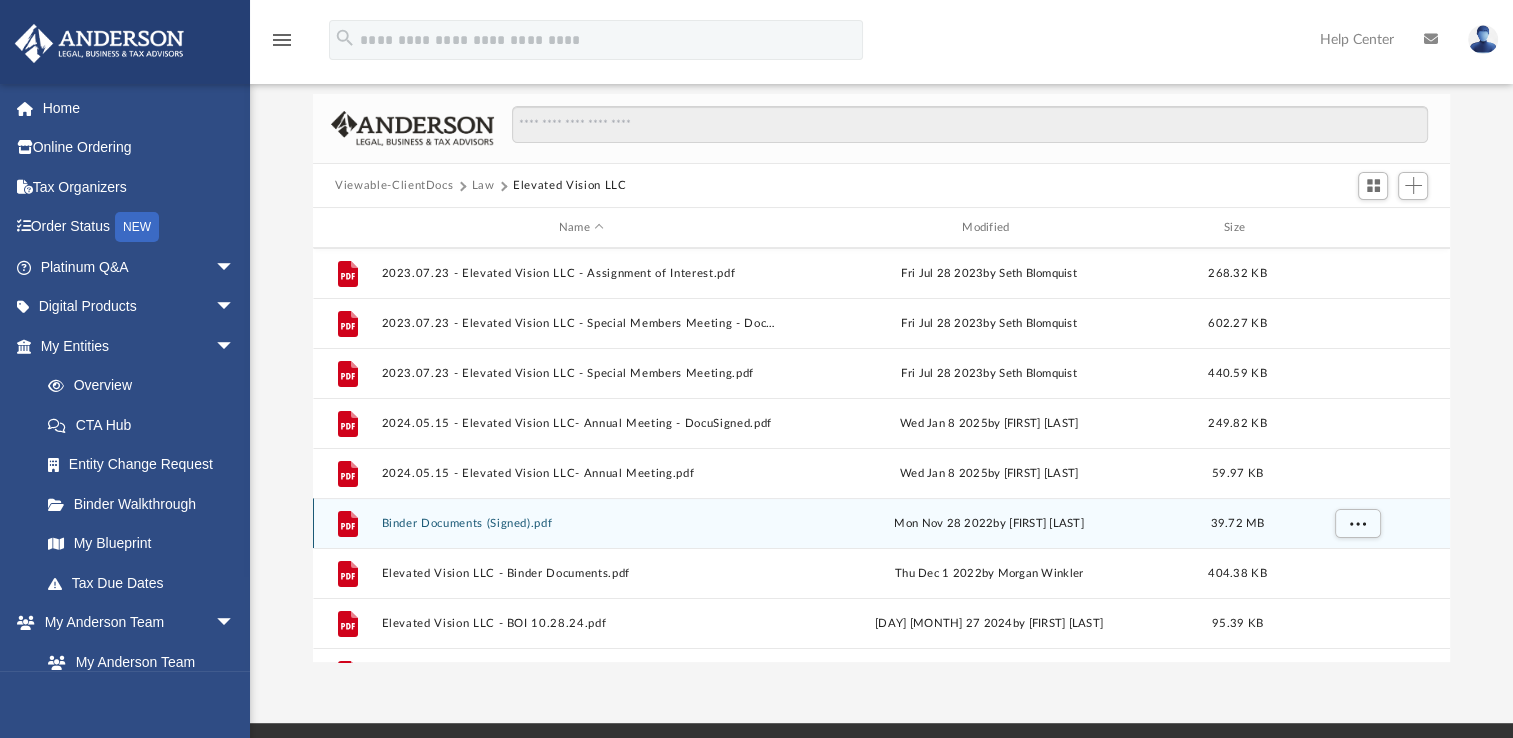 click on "Binder Documents (Signed).pdf" at bounding box center (581, 523) 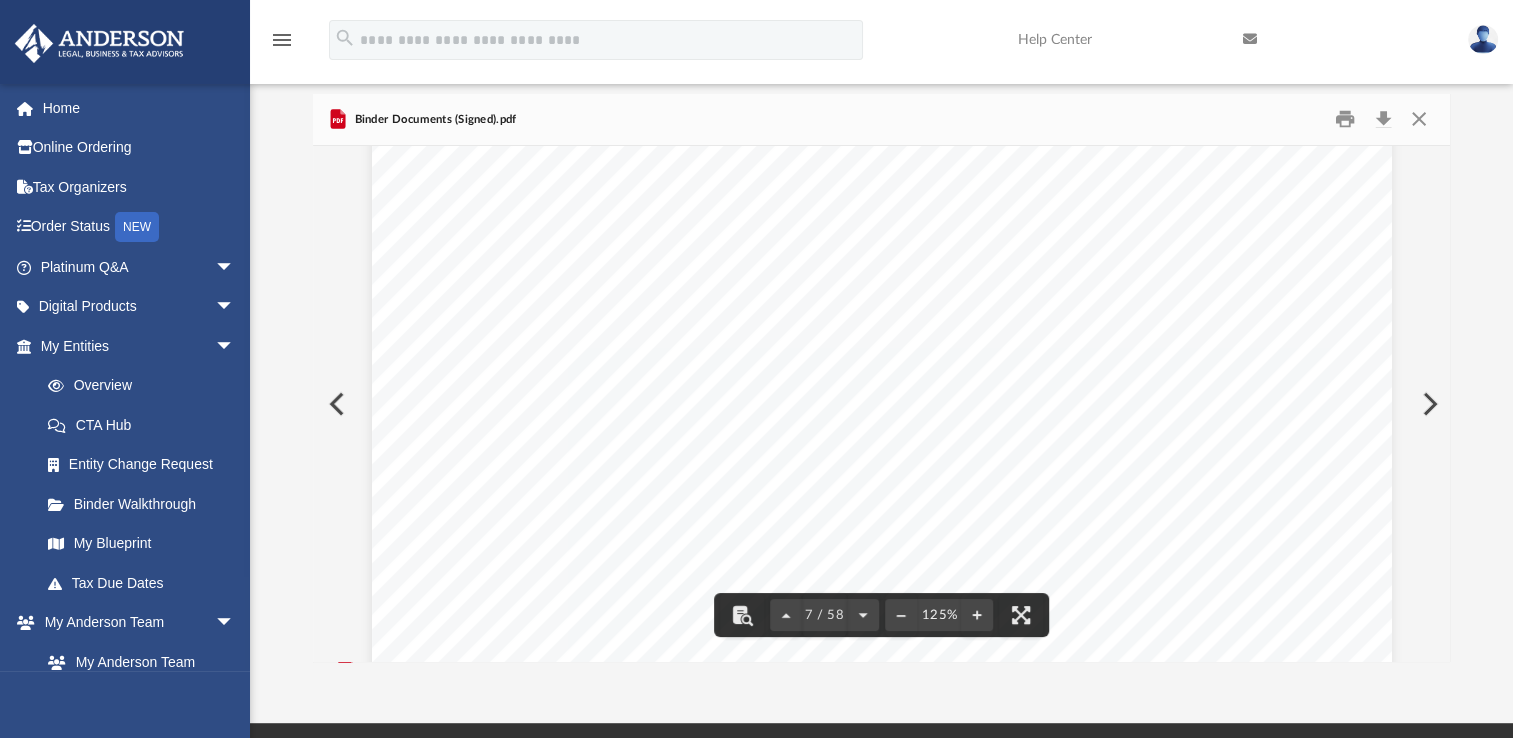 scroll, scrollTop: 8500, scrollLeft: 0, axis: vertical 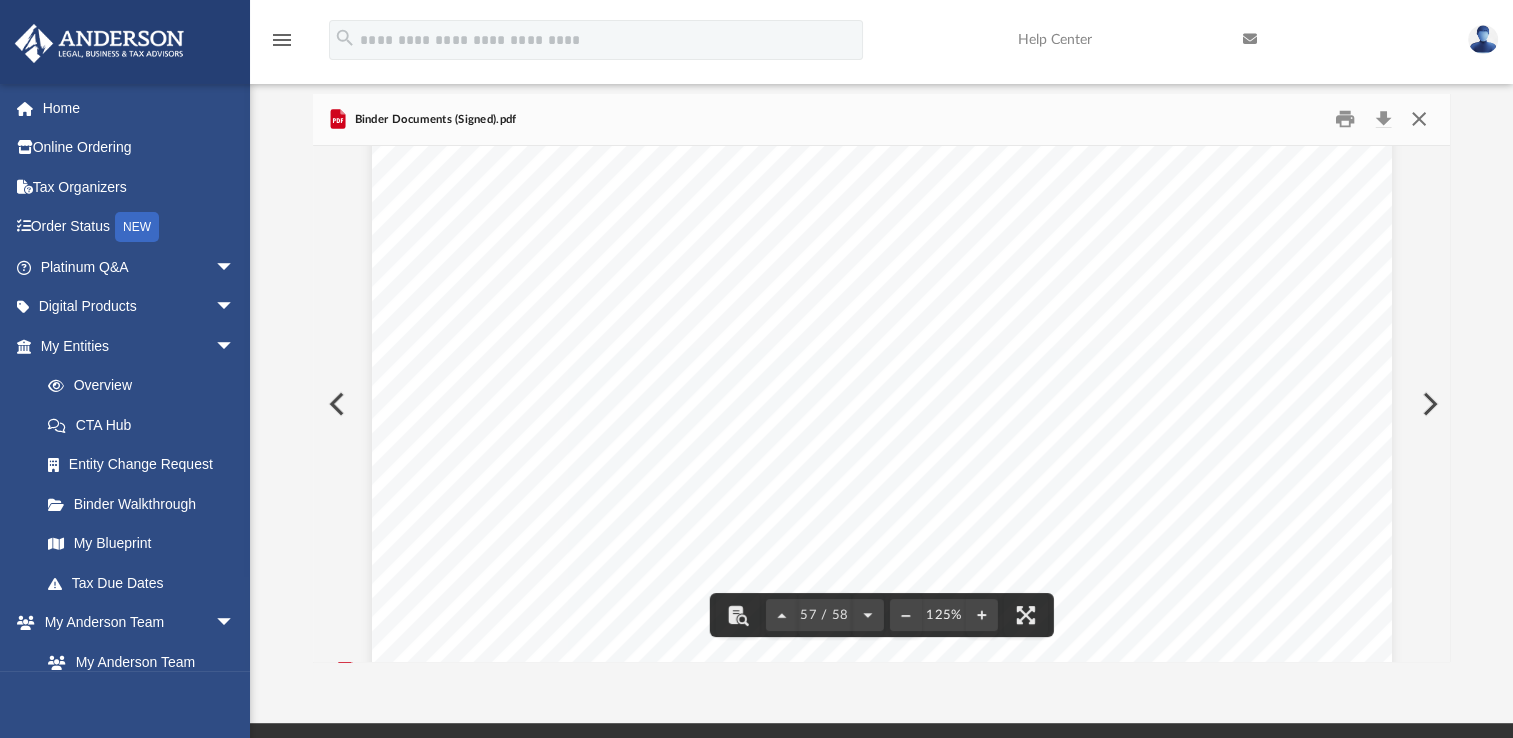 click at bounding box center (1418, 119) 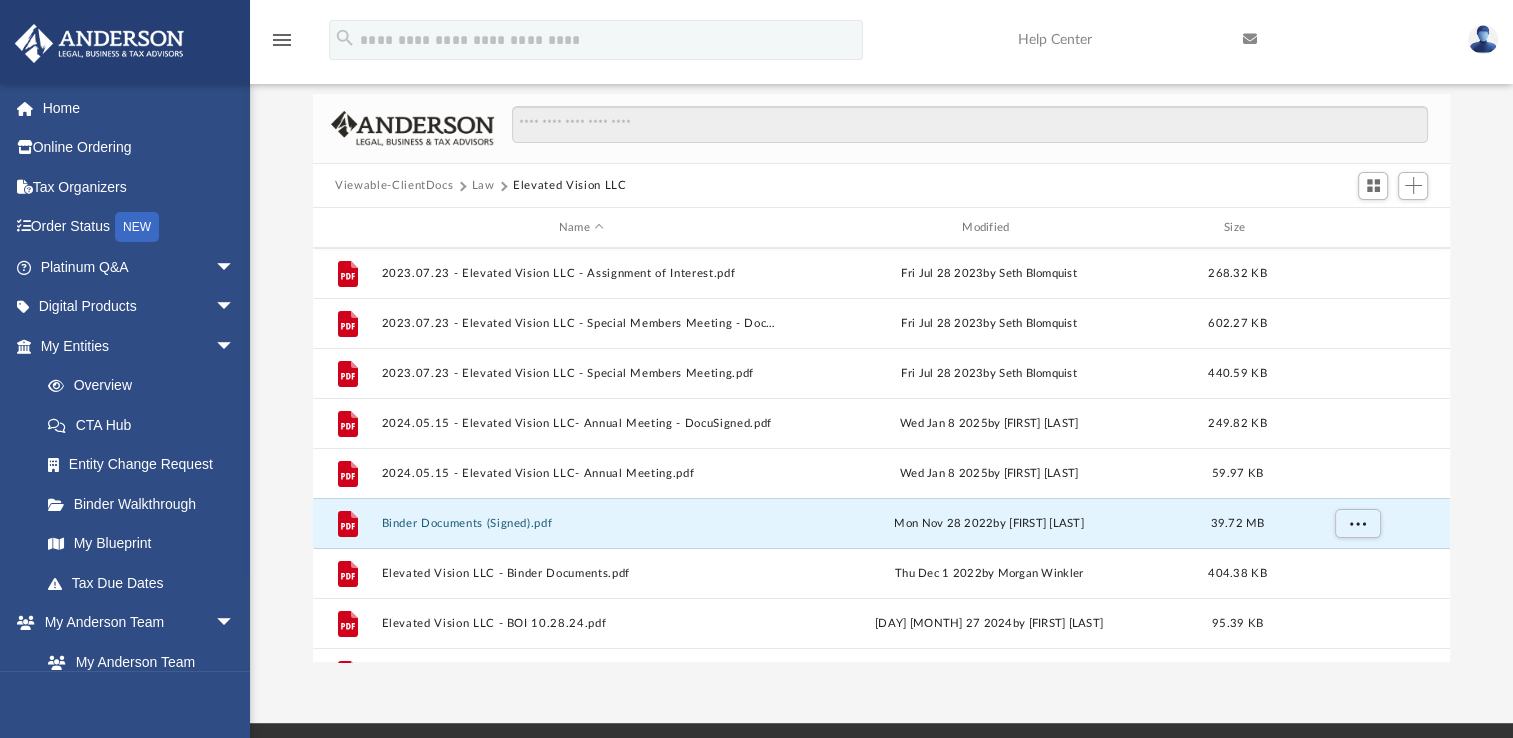 click on "Law" at bounding box center (483, 186) 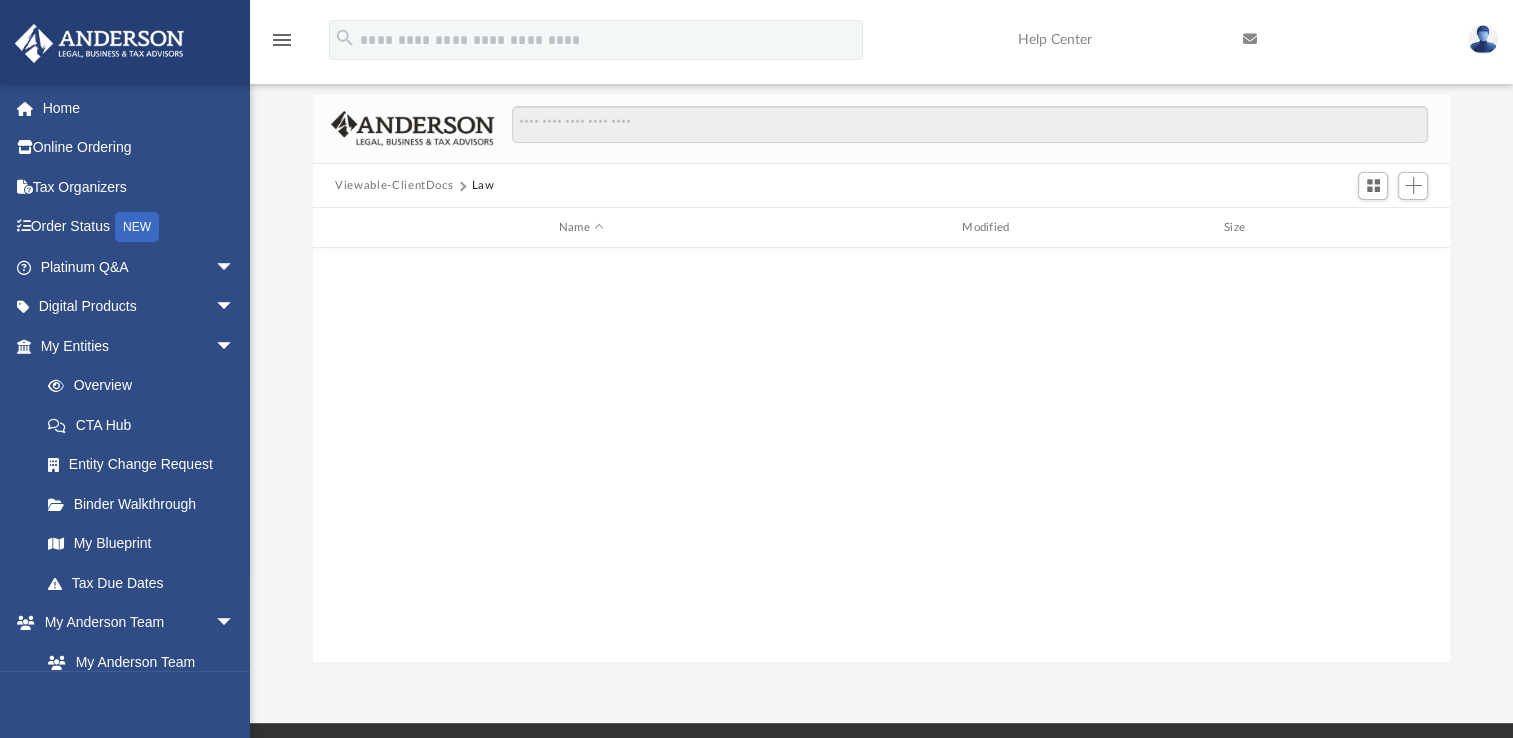 scroll, scrollTop: 0, scrollLeft: 0, axis: both 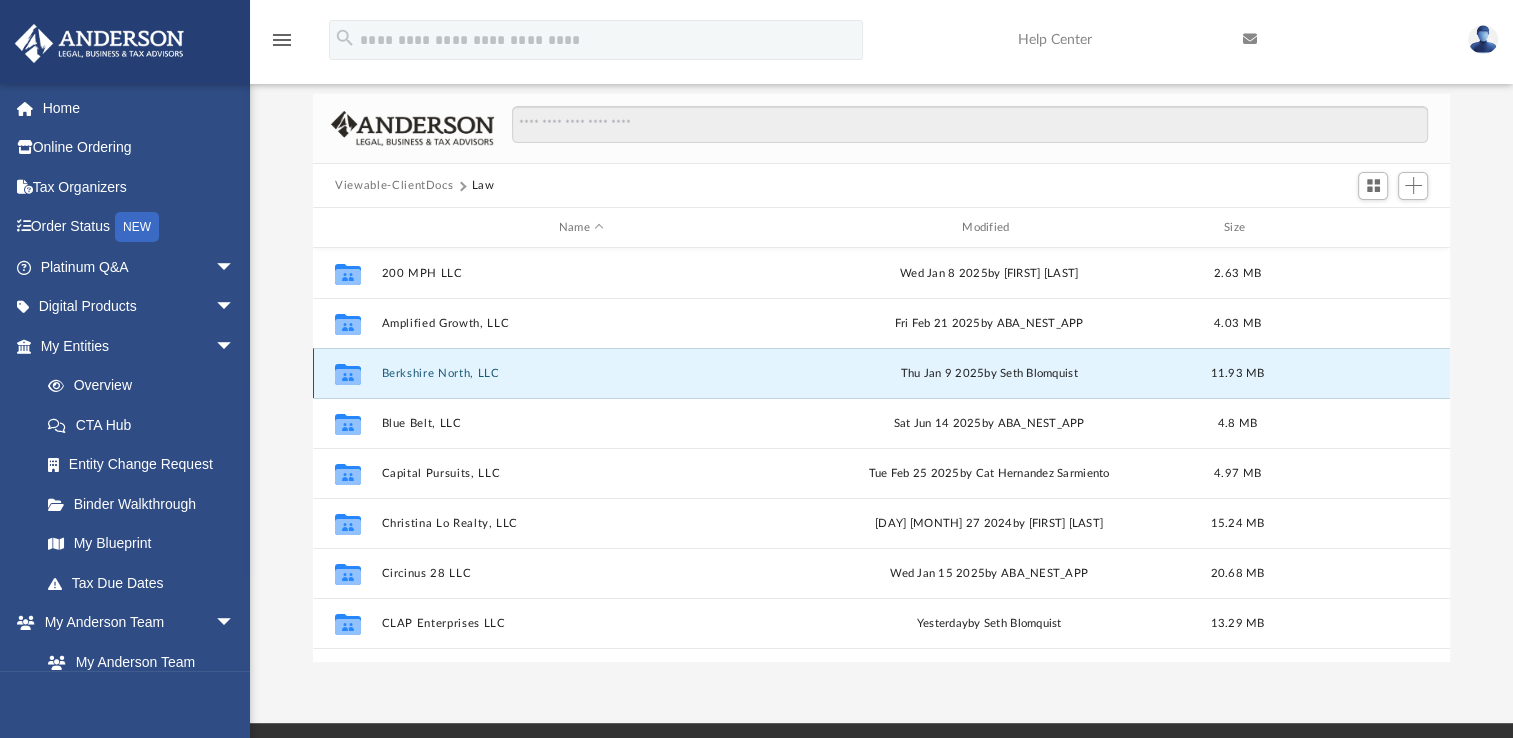 click on "Berkshire North, LLC" at bounding box center [581, 373] 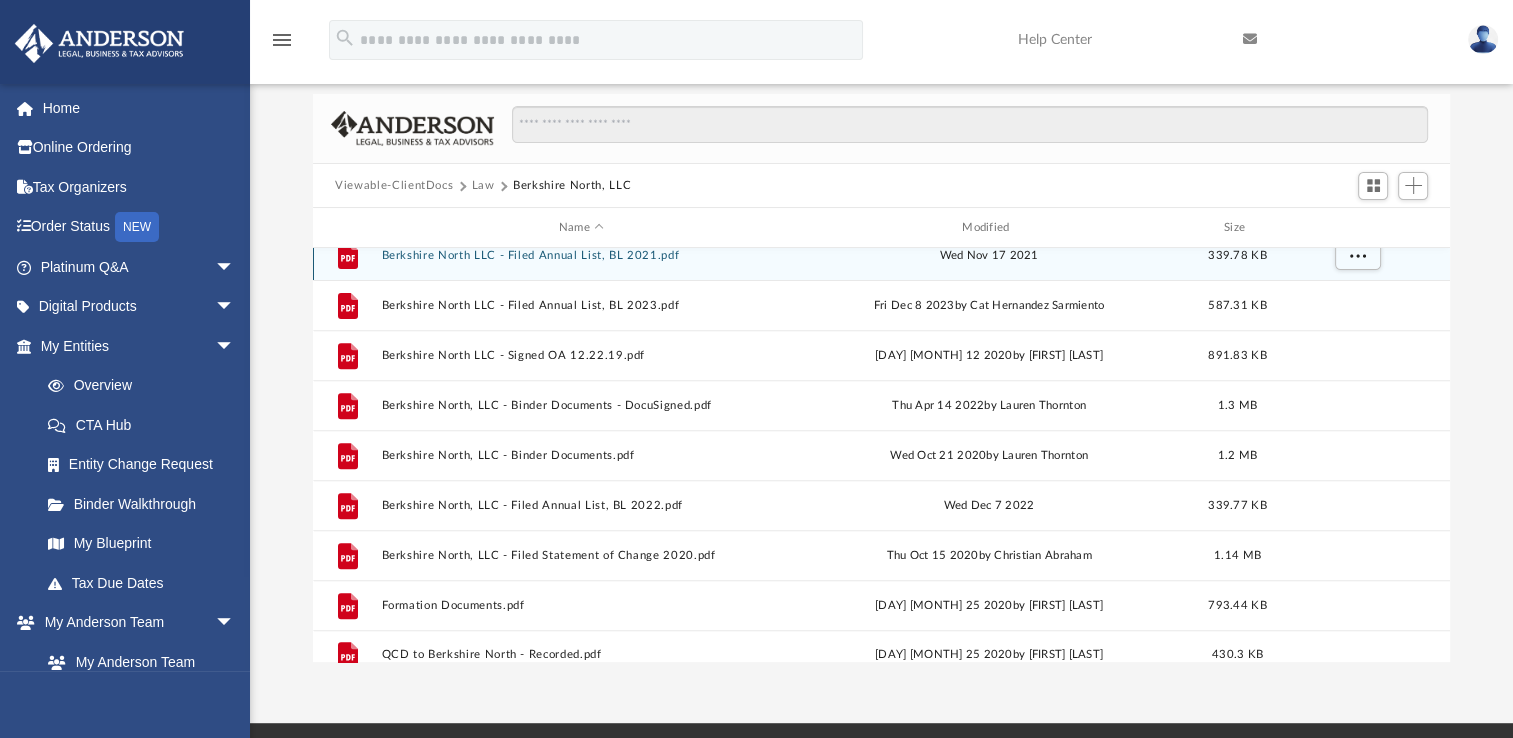scroll, scrollTop: 885, scrollLeft: 0, axis: vertical 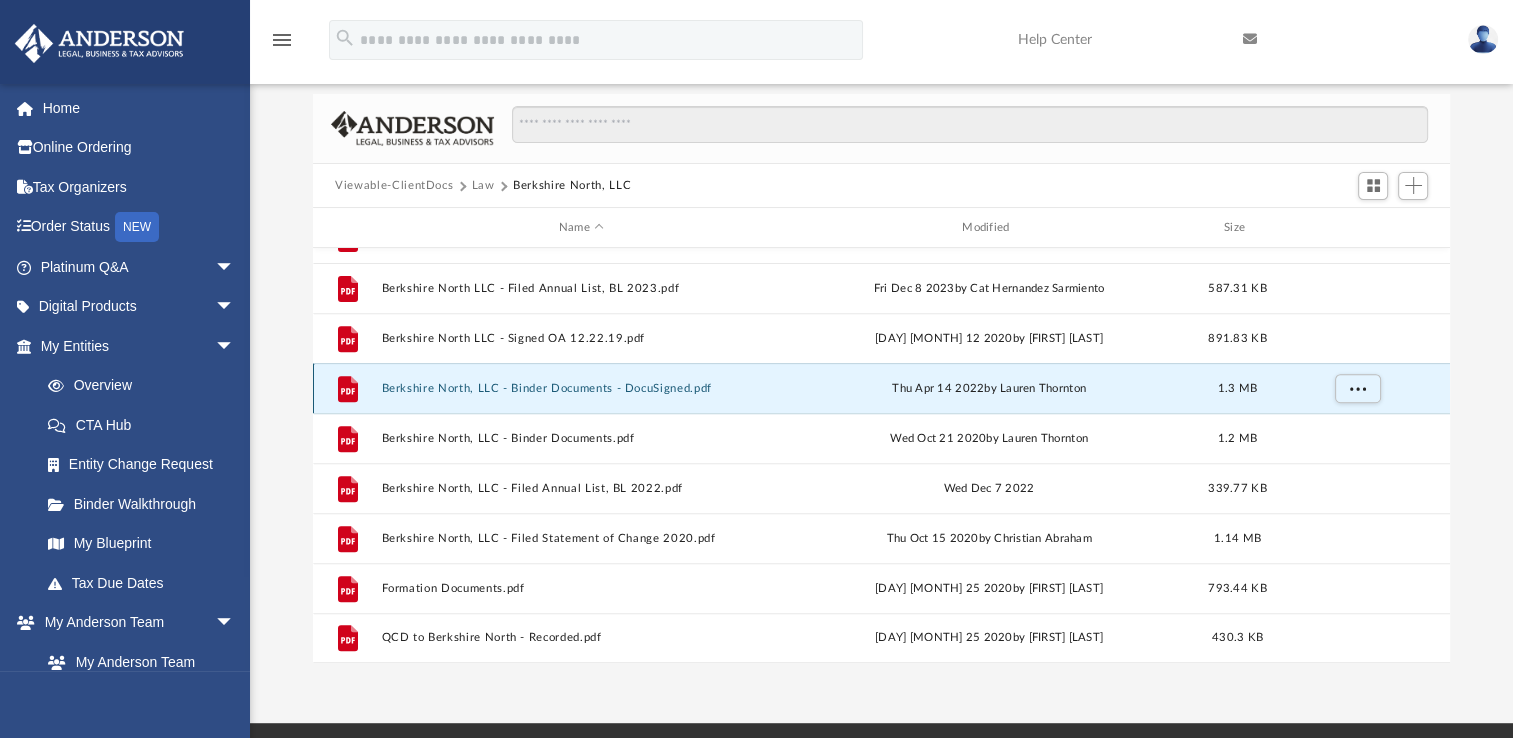 click on "Berkshire North, LLC - Binder Documents - DocuSigned.pdf" at bounding box center (581, 388) 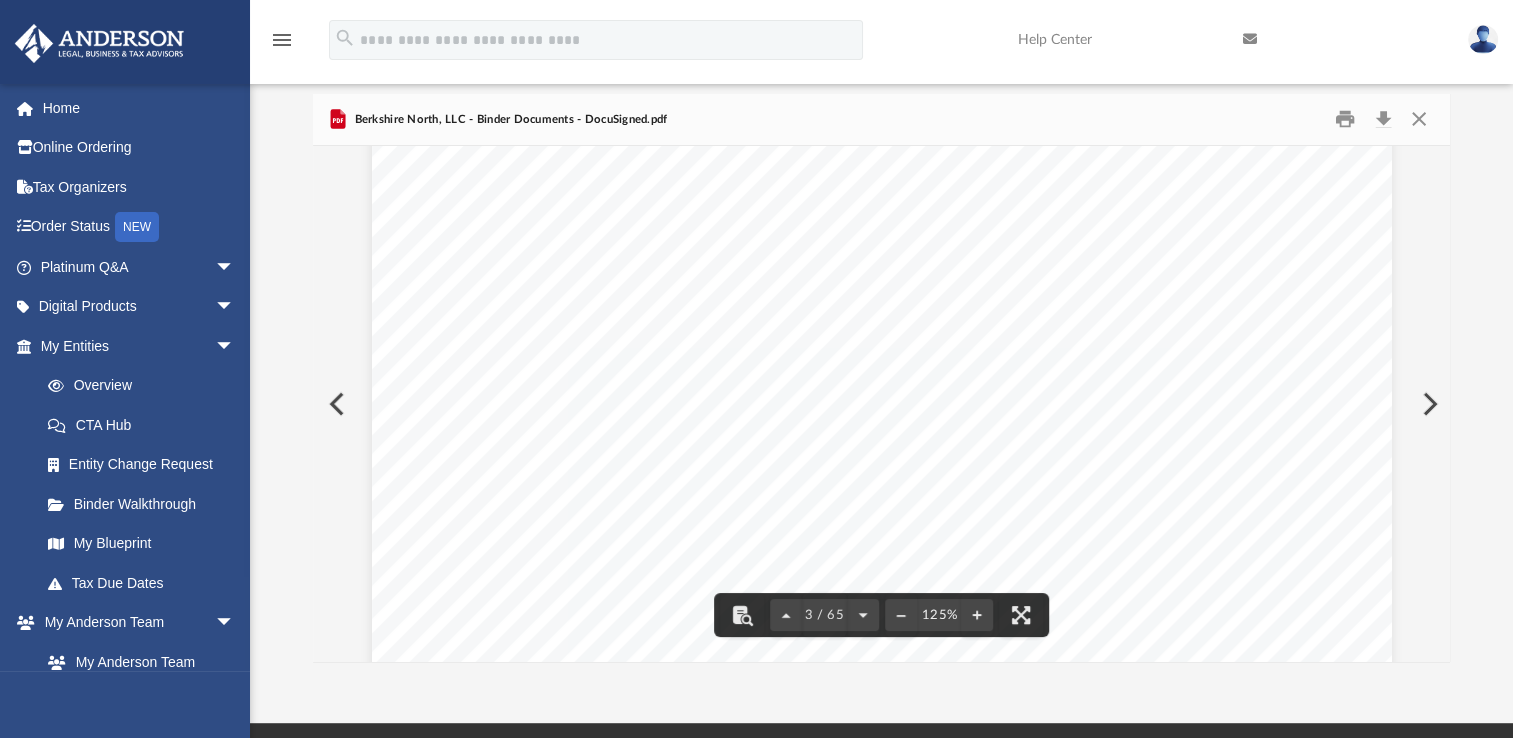 scroll, scrollTop: 3000, scrollLeft: 0, axis: vertical 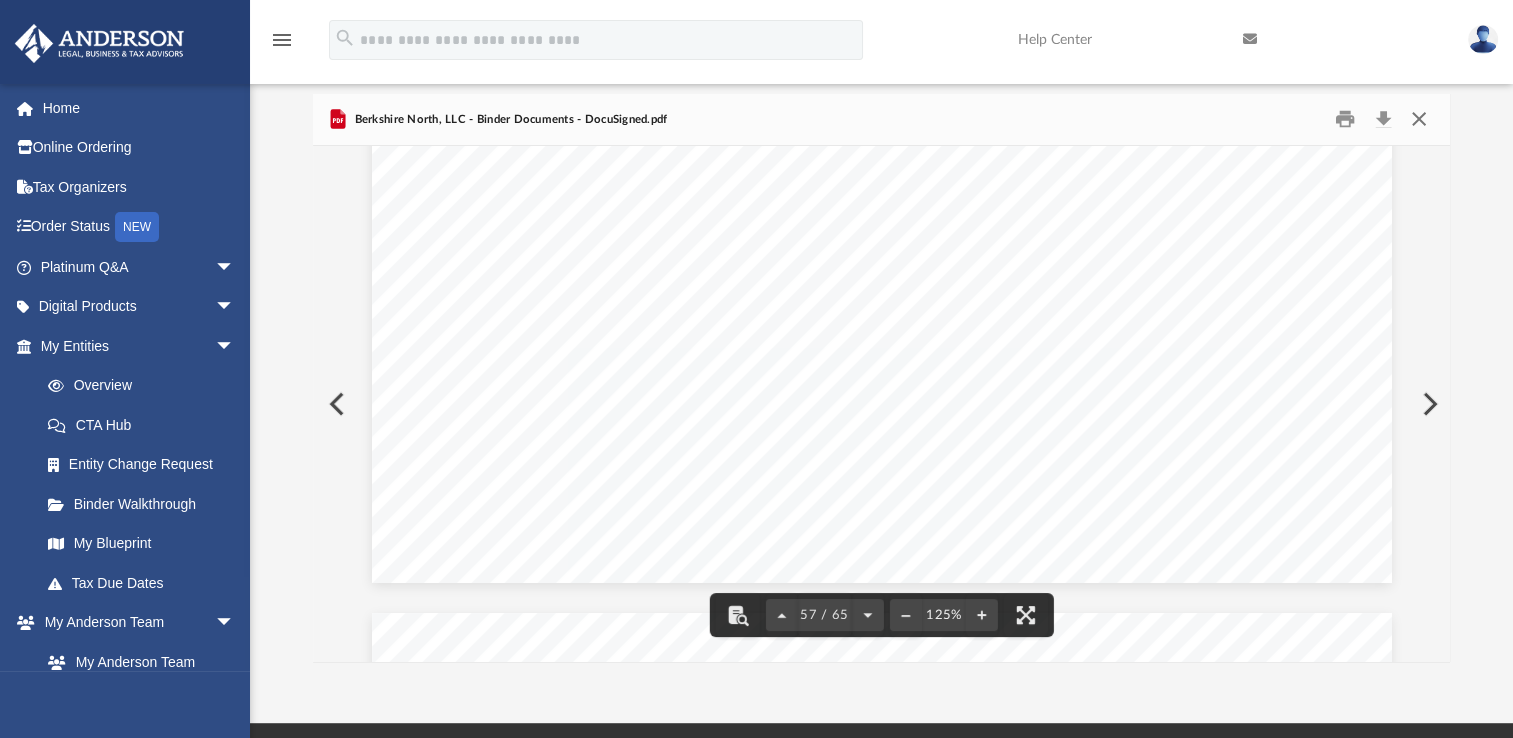 click at bounding box center [1418, 119] 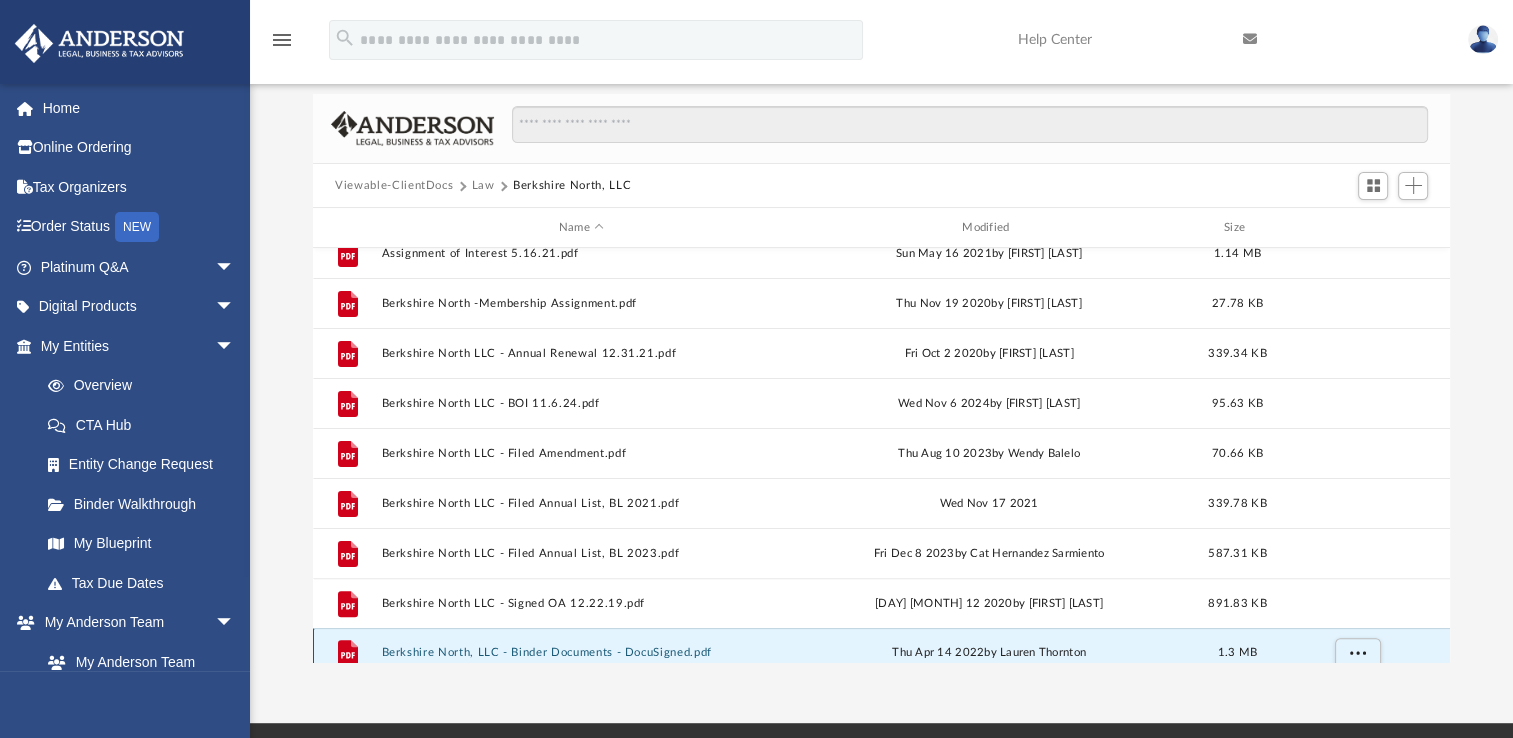 scroll, scrollTop: 585, scrollLeft: 0, axis: vertical 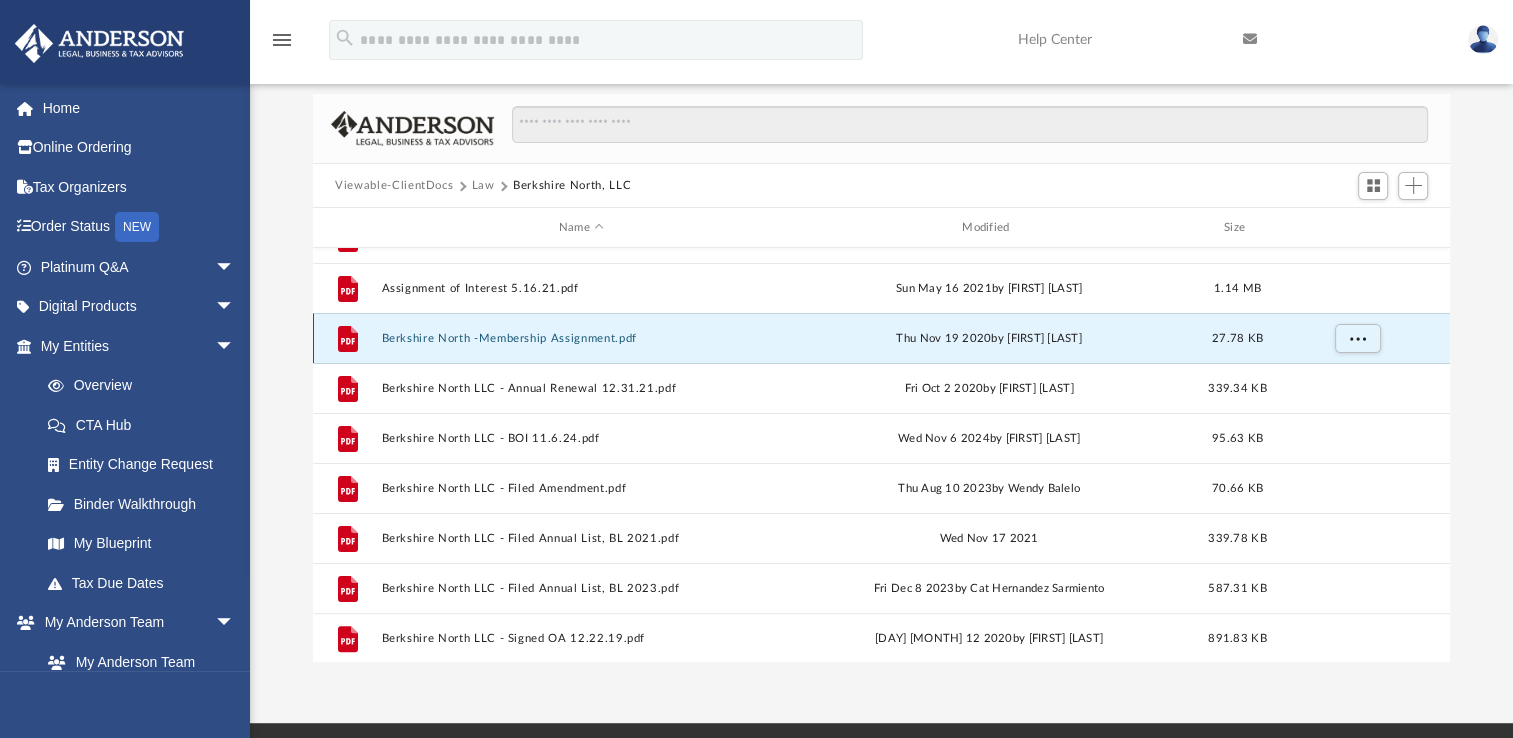 click on "Berkshire North -Membership Assignment.pdf" at bounding box center (581, 338) 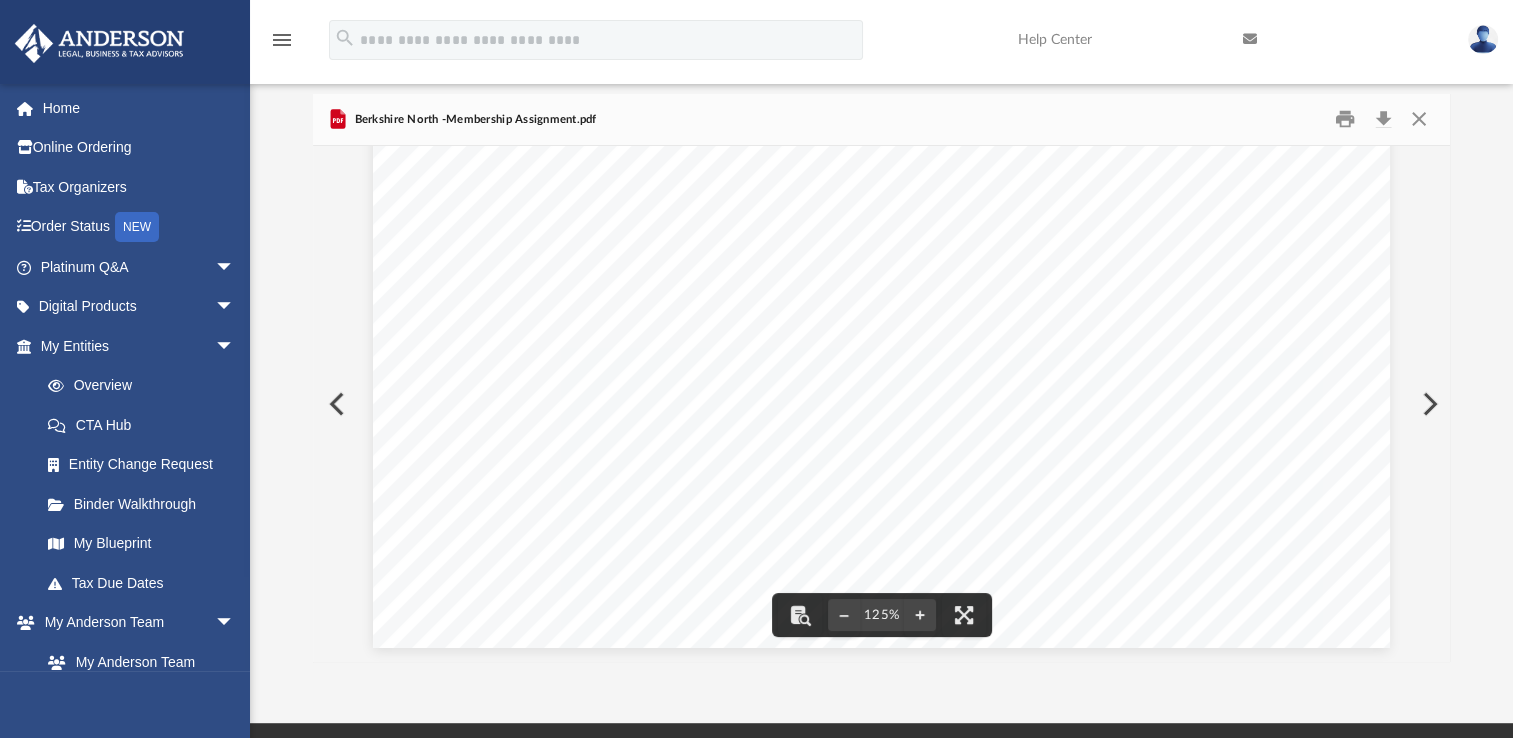 scroll, scrollTop: 513, scrollLeft: 0, axis: vertical 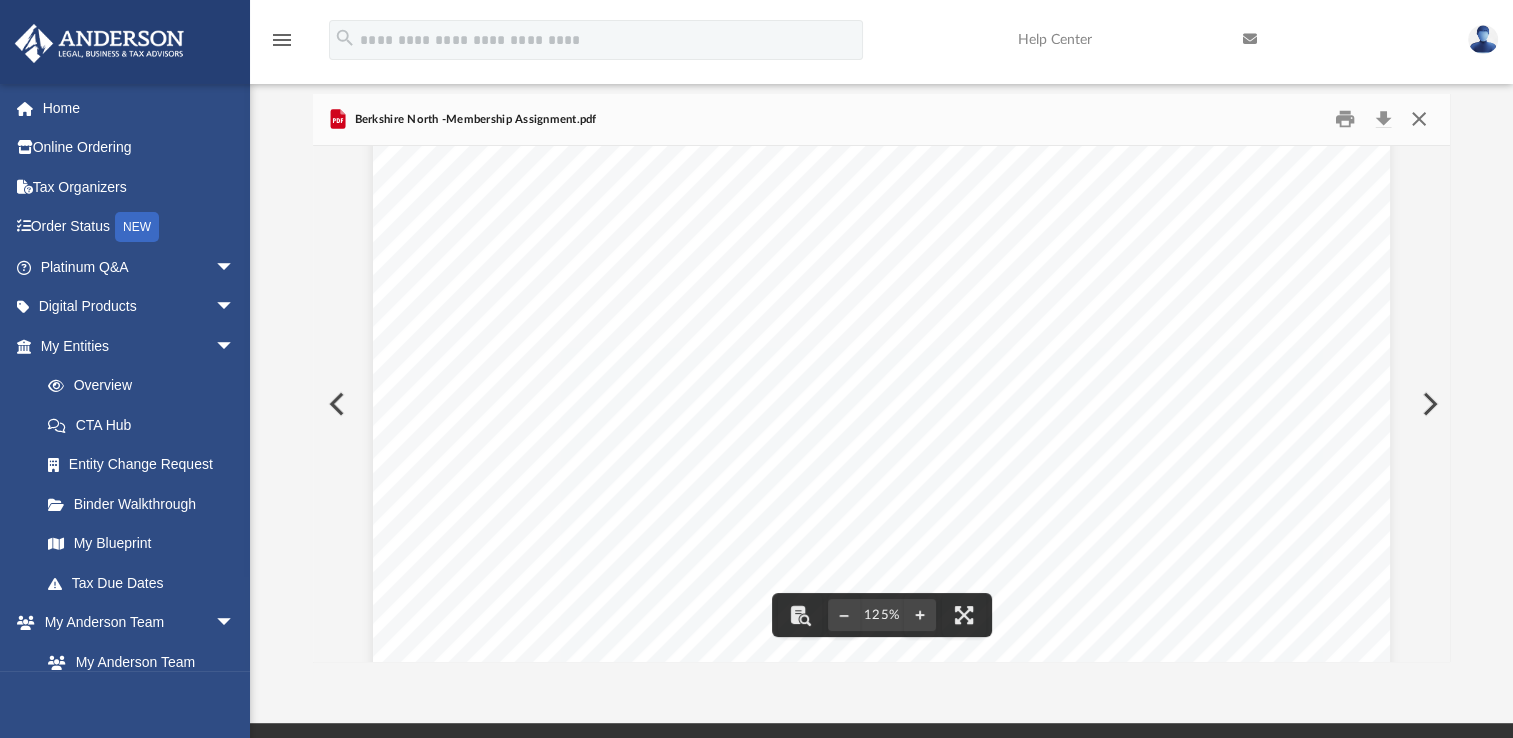 click at bounding box center (1418, 119) 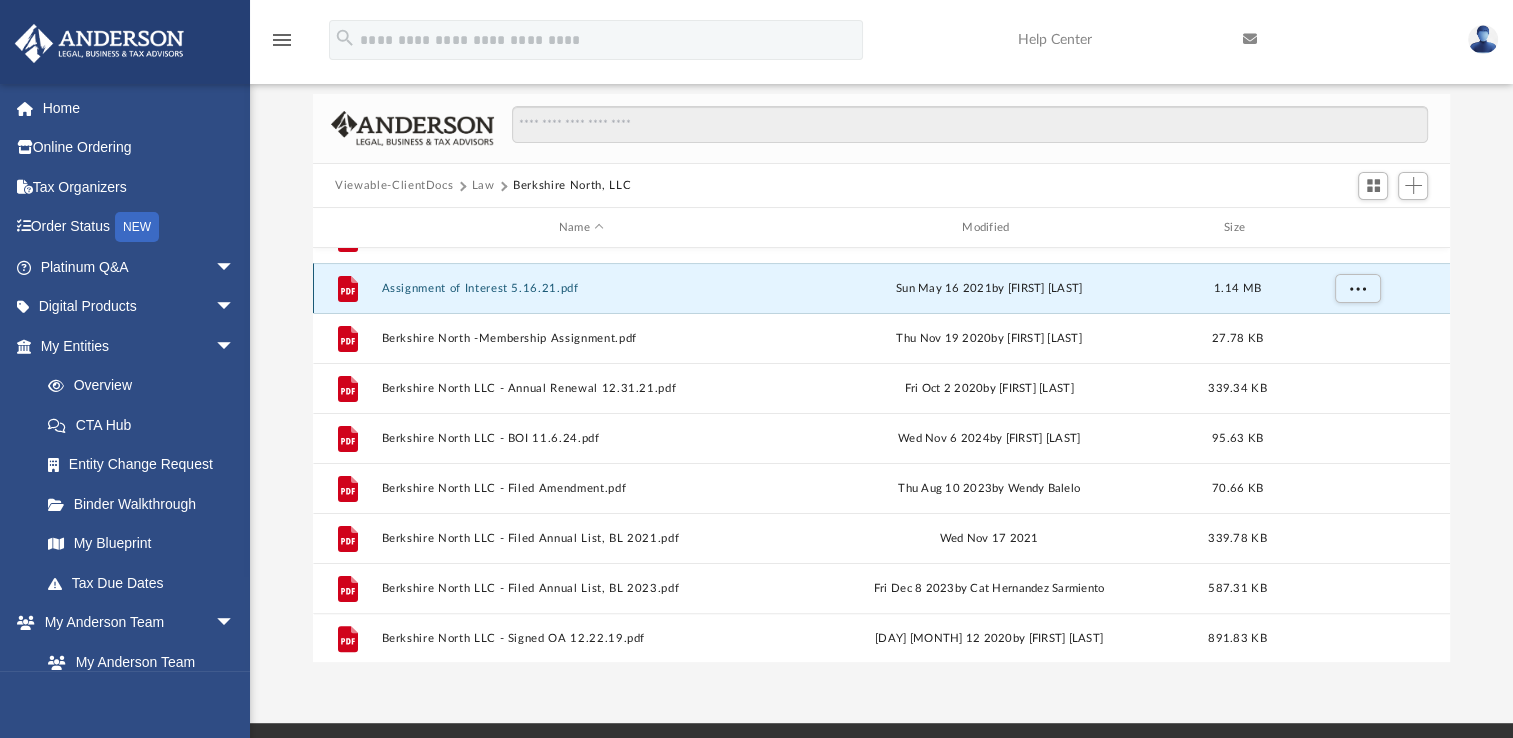 click on "Assignment of Interest 5.16.21.pdf" at bounding box center [581, 288] 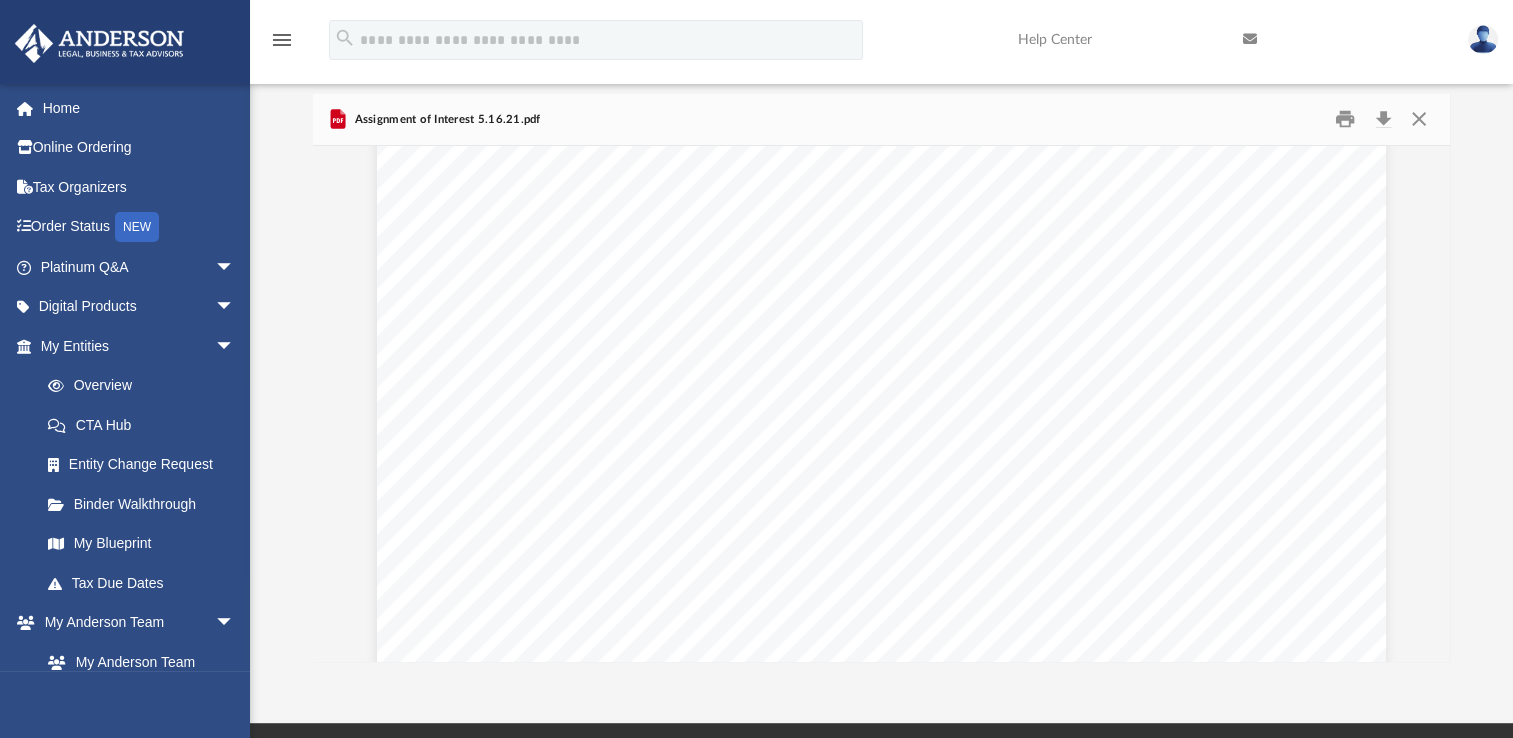 scroll, scrollTop: 2184, scrollLeft: 0, axis: vertical 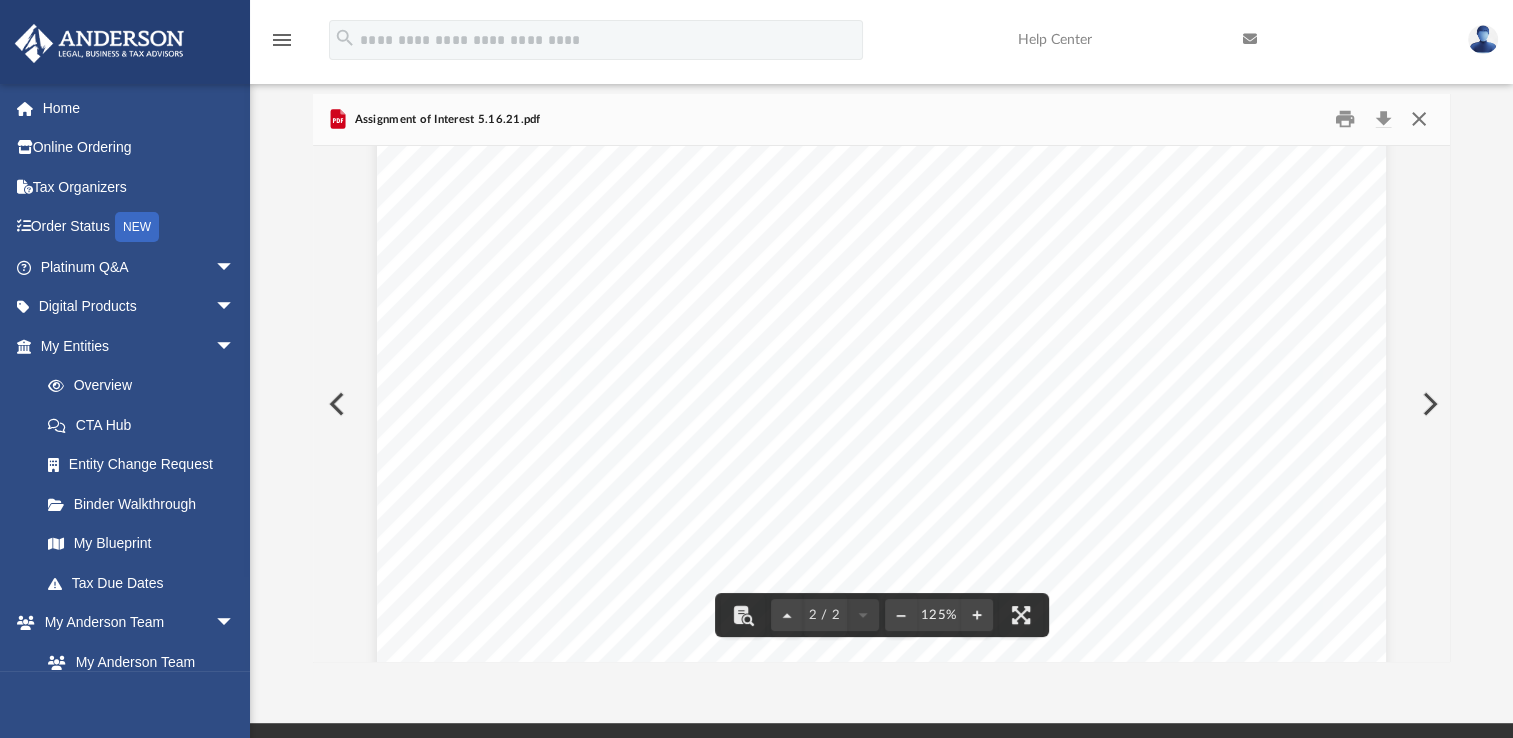 click at bounding box center (1418, 119) 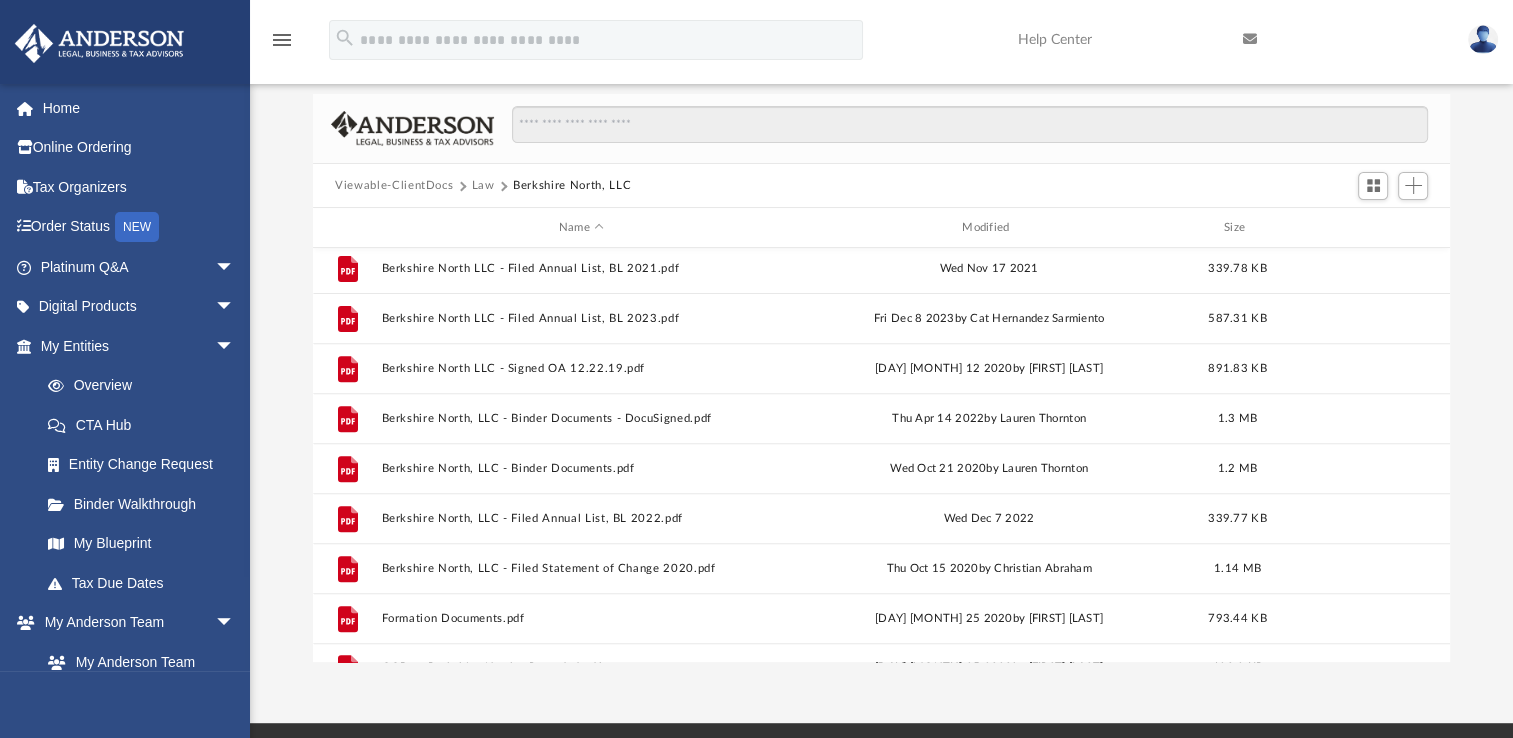 scroll, scrollTop: 885, scrollLeft: 0, axis: vertical 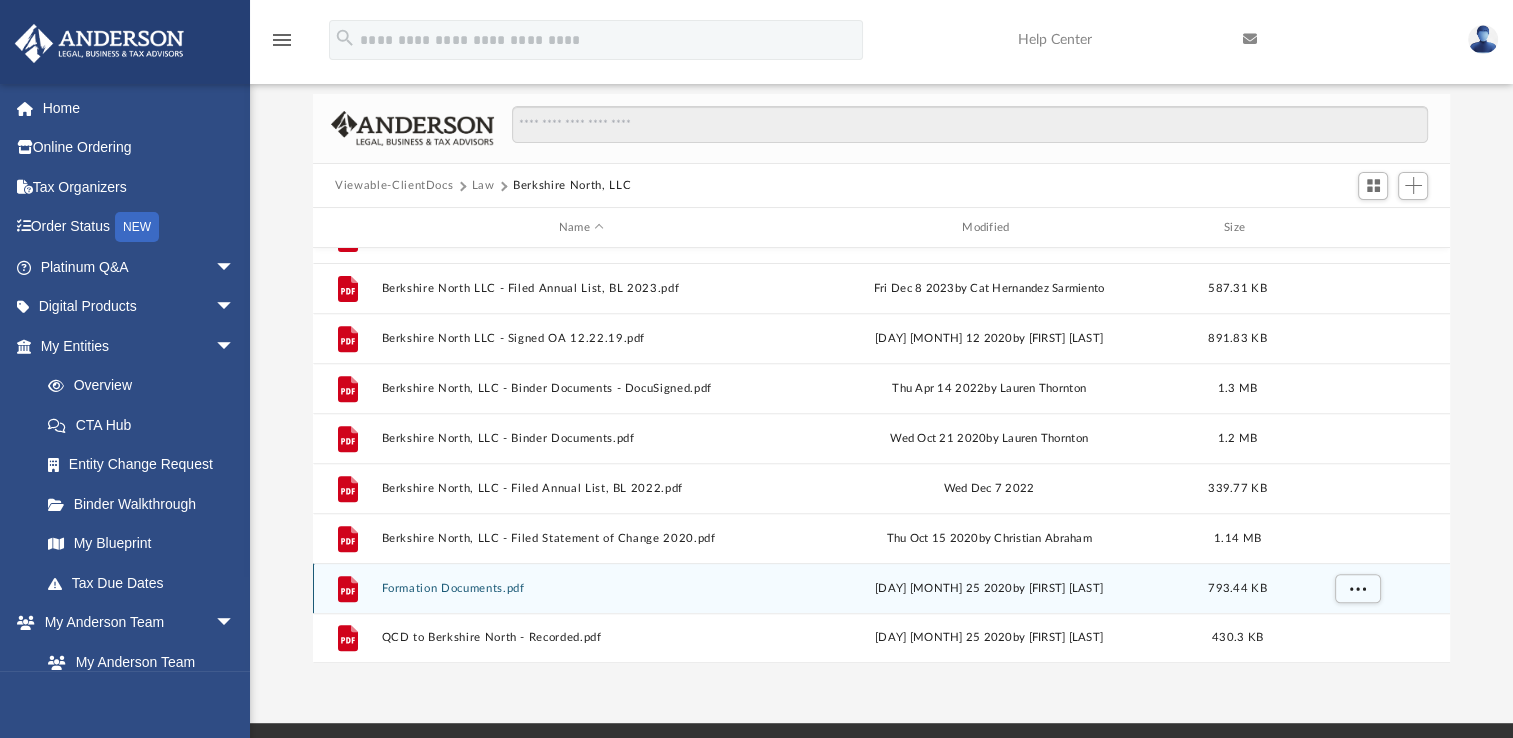 click on "Formation Documents.pdf" at bounding box center (581, 588) 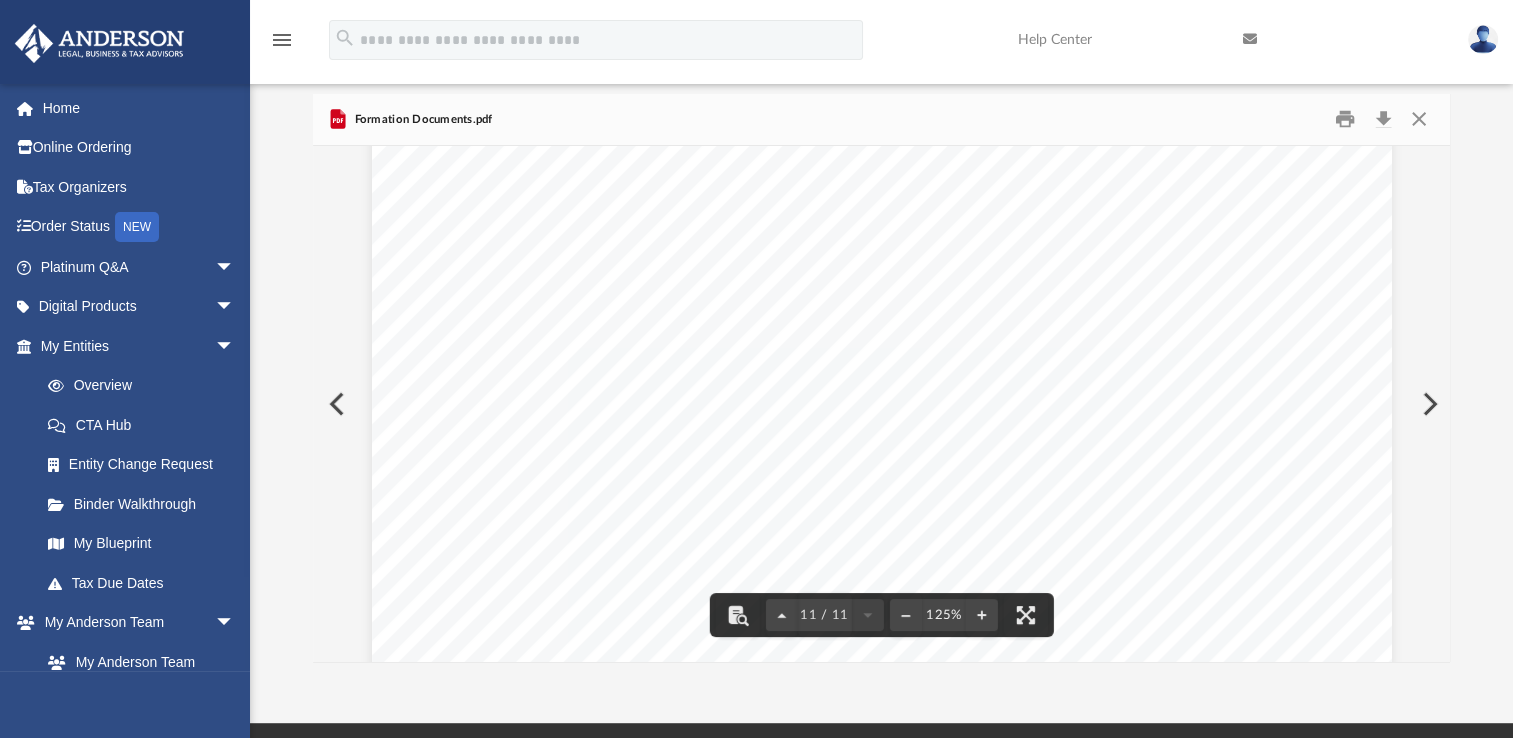 scroll, scrollTop: 14333, scrollLeft: 0, axis: vertical 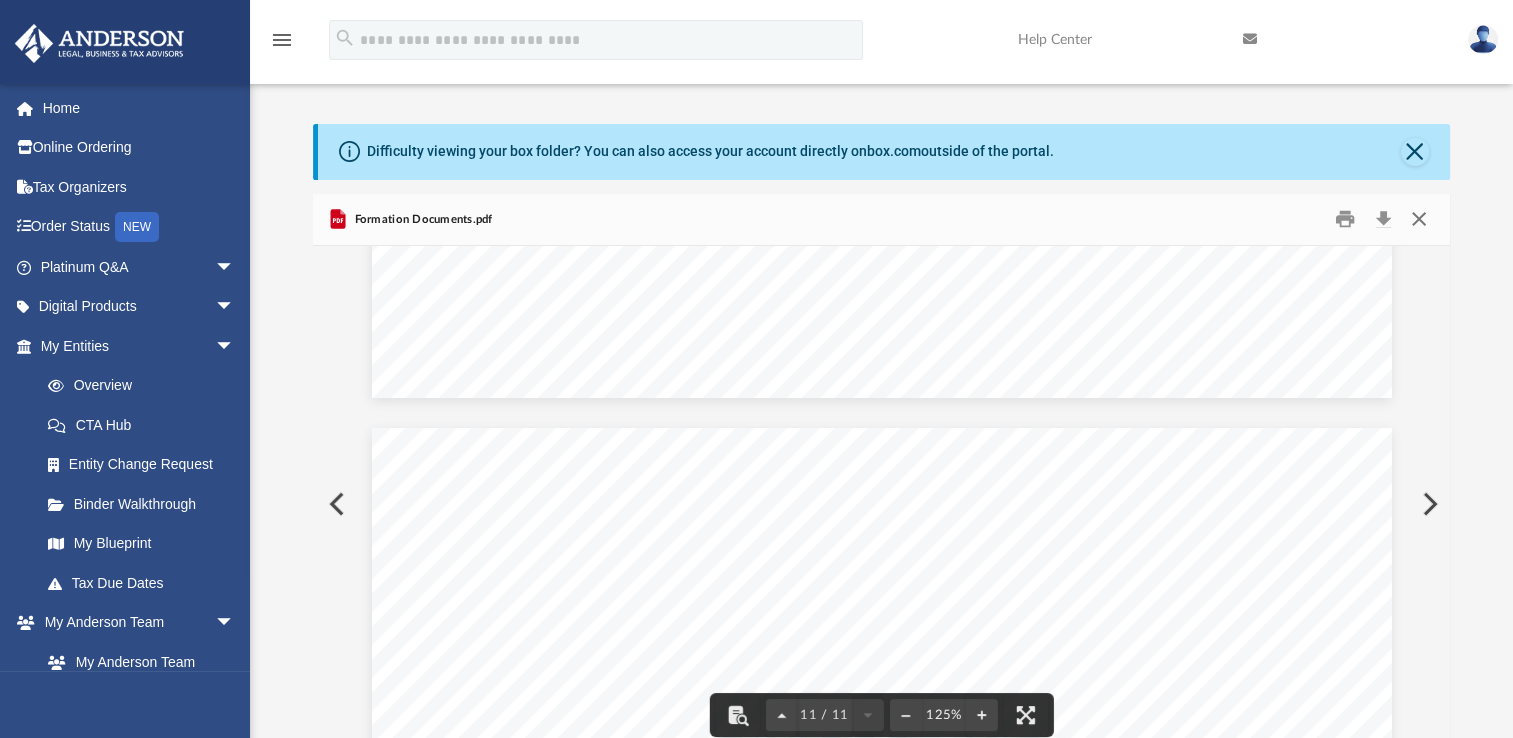 click at bounding box center (1418, 219) 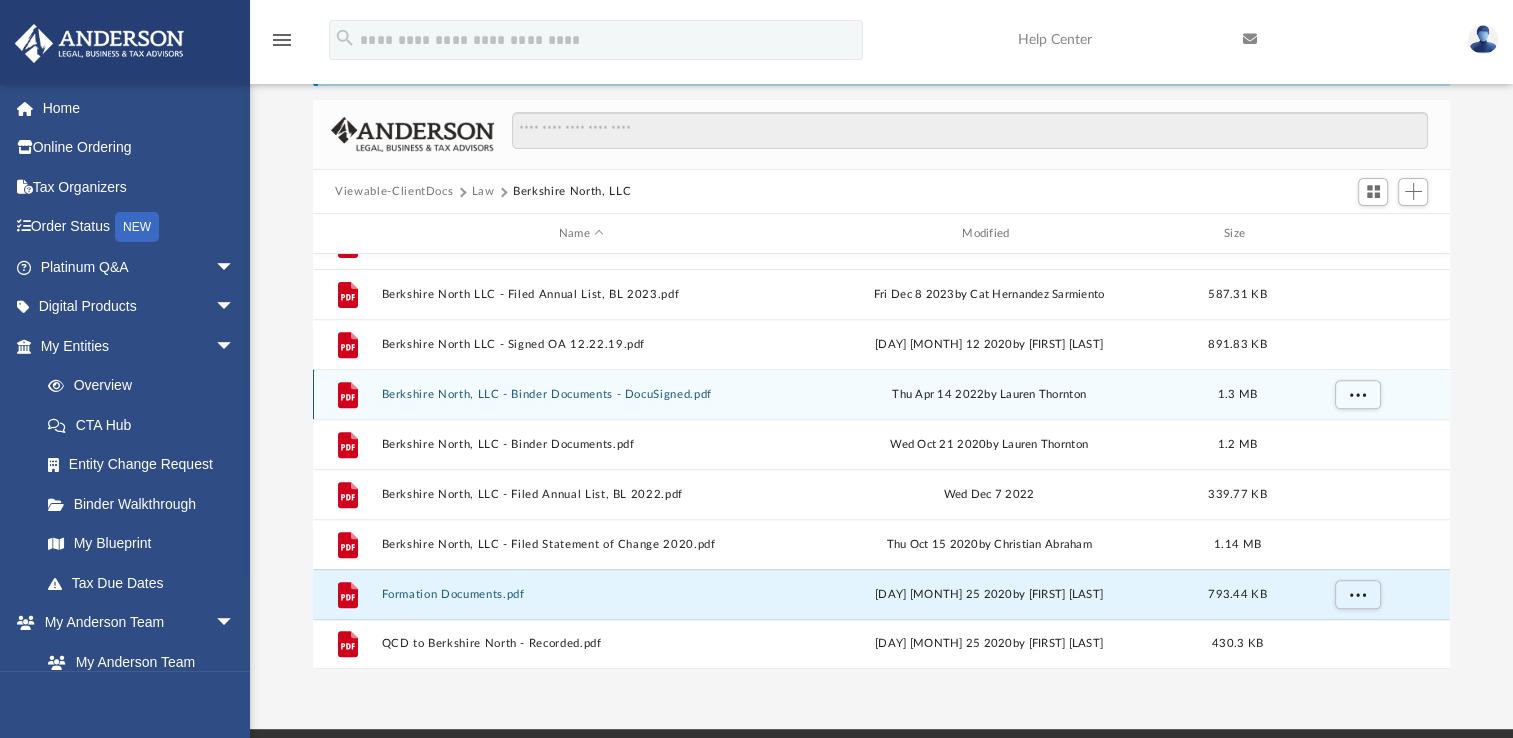 scroll, scrollTop: 200, scrollLeft: 0, axis: vertical 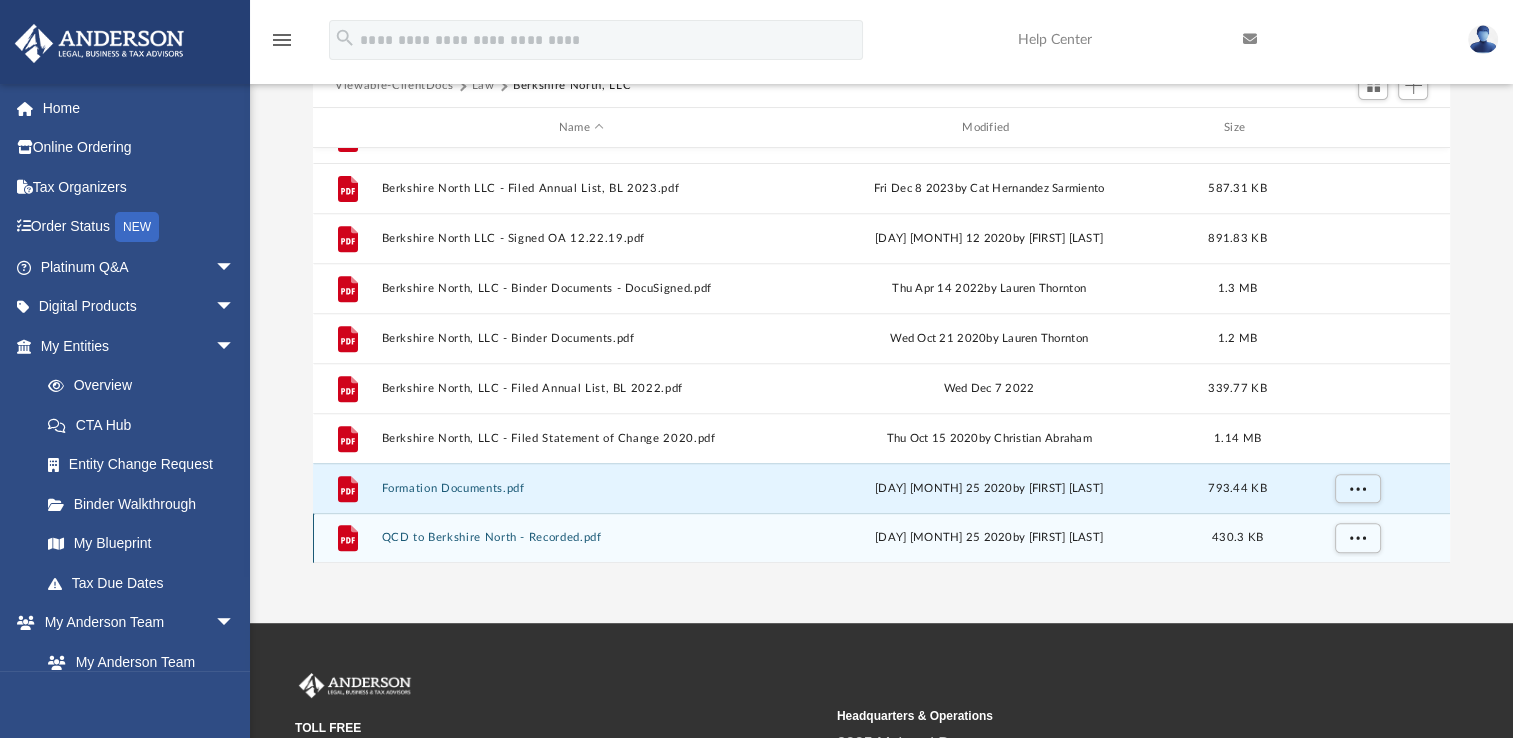 click on "QCD to Berkshire North - Recorded.pdf" at bounding box center [581, 537] 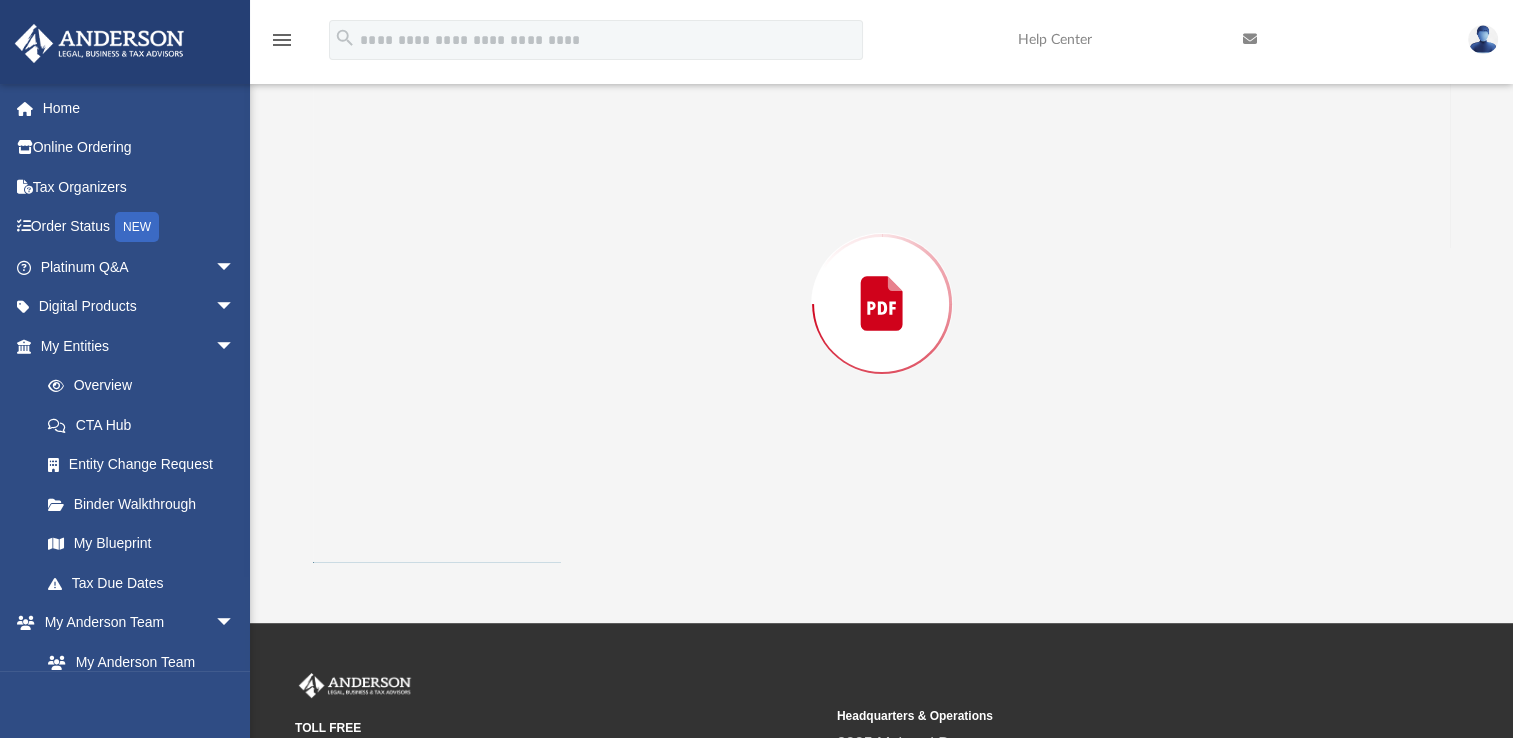 scroll, scrollTop: 193, scrollLeft: 0, axis: vertical 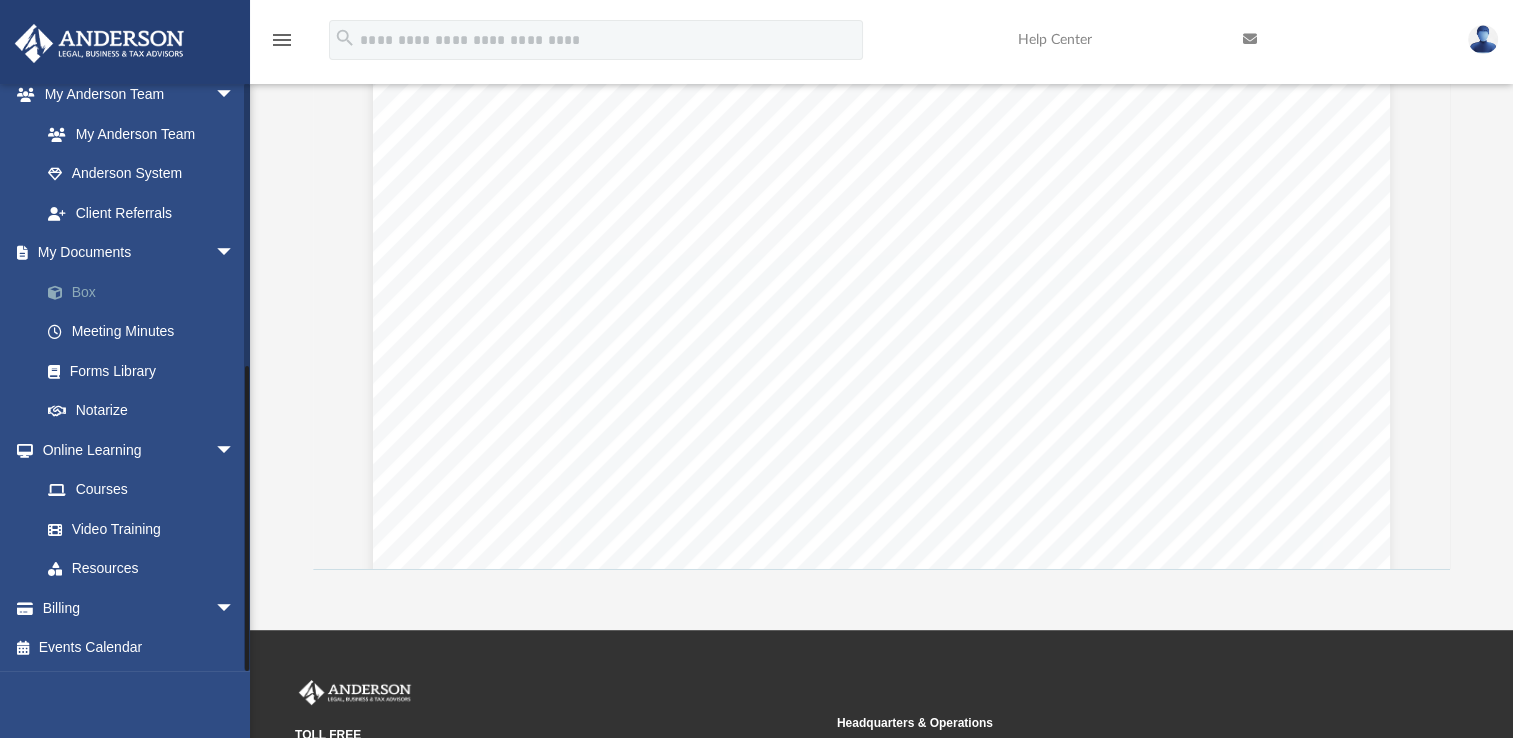 click on "Box" at bounding box center [146, 292] 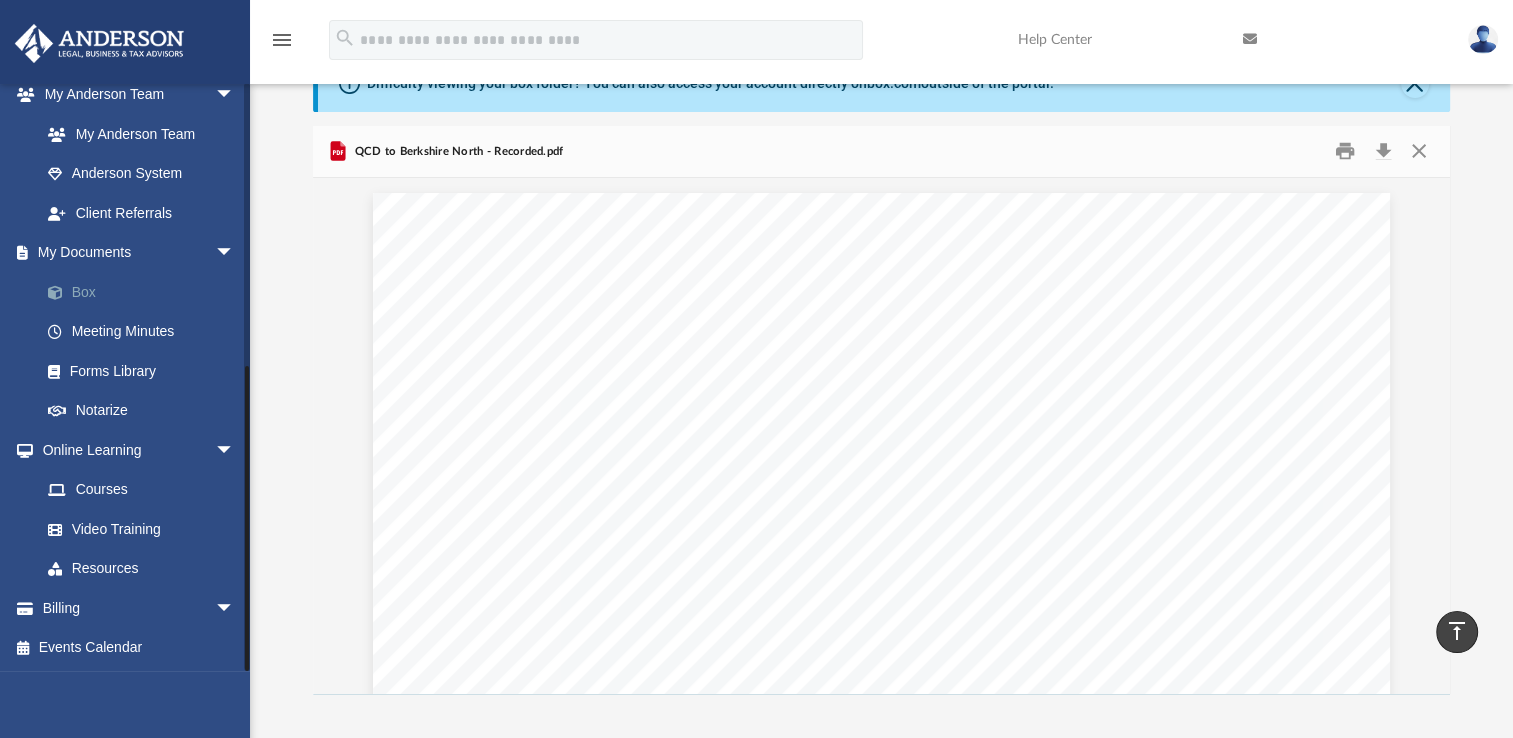 scroll, scrollTop: 41, scrollLeft: 0, axis: vertical 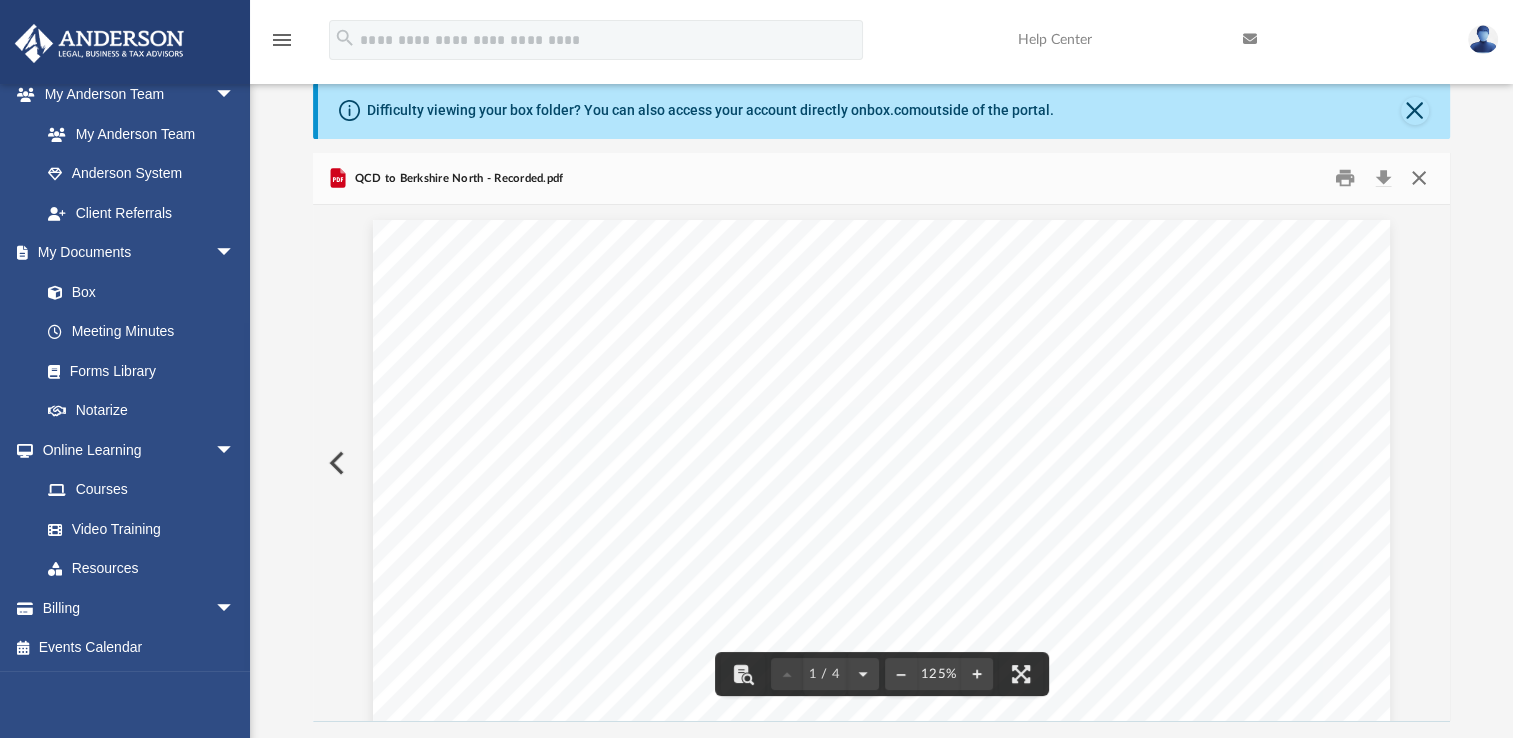 click at bounding box center [1418, 178] 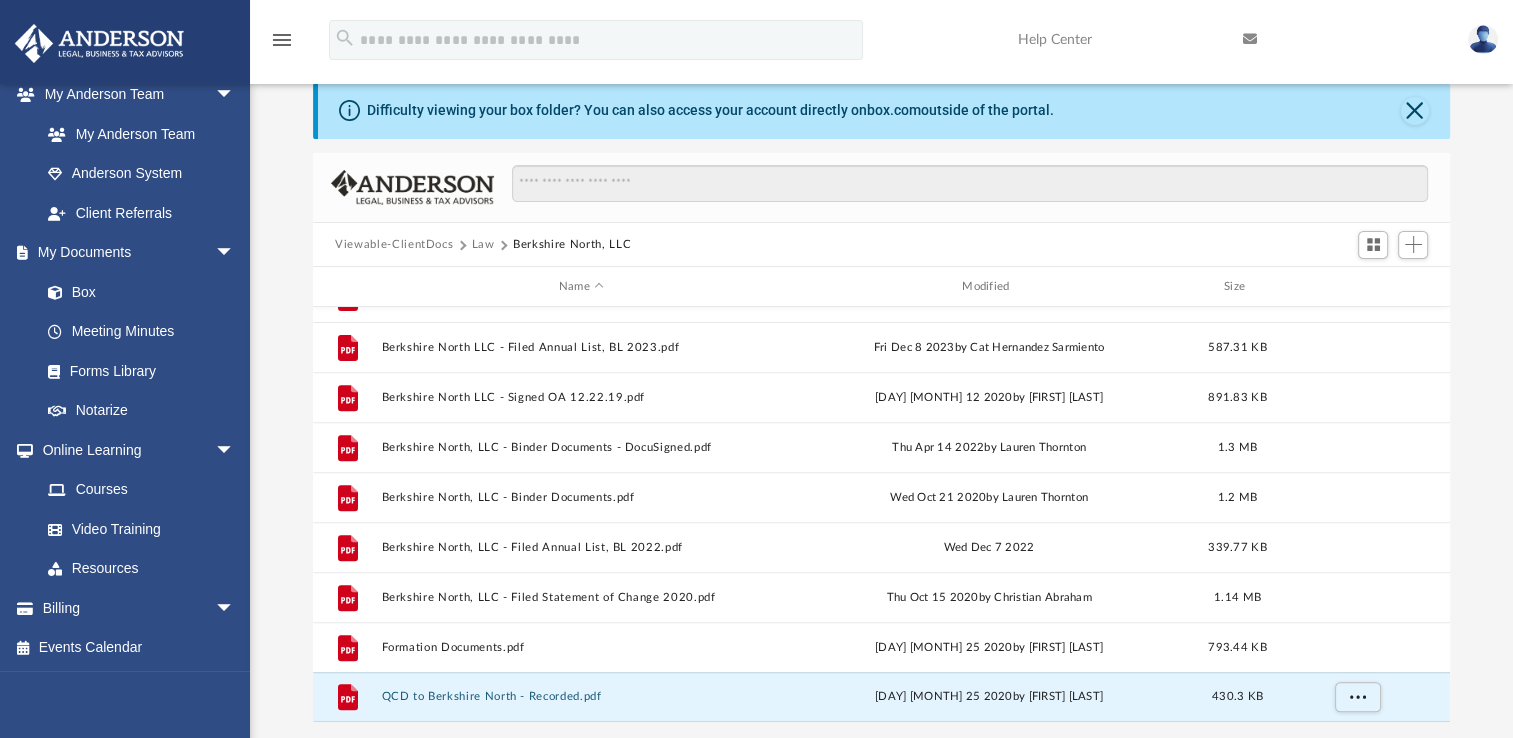 click on "Law" at bounding box center (483, 245) 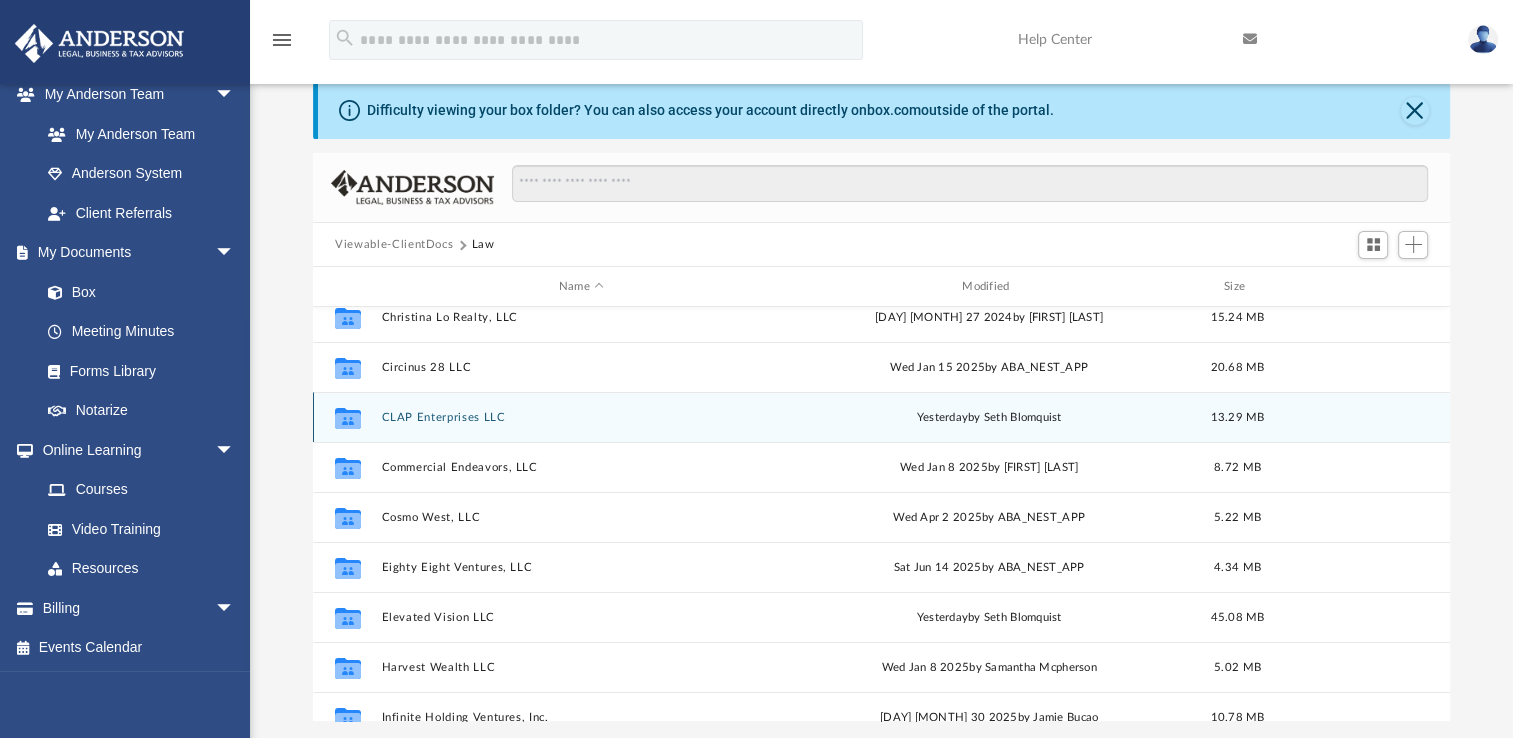 scroll, scrollTop: 300, scrollLeft: 0, axis: vertical 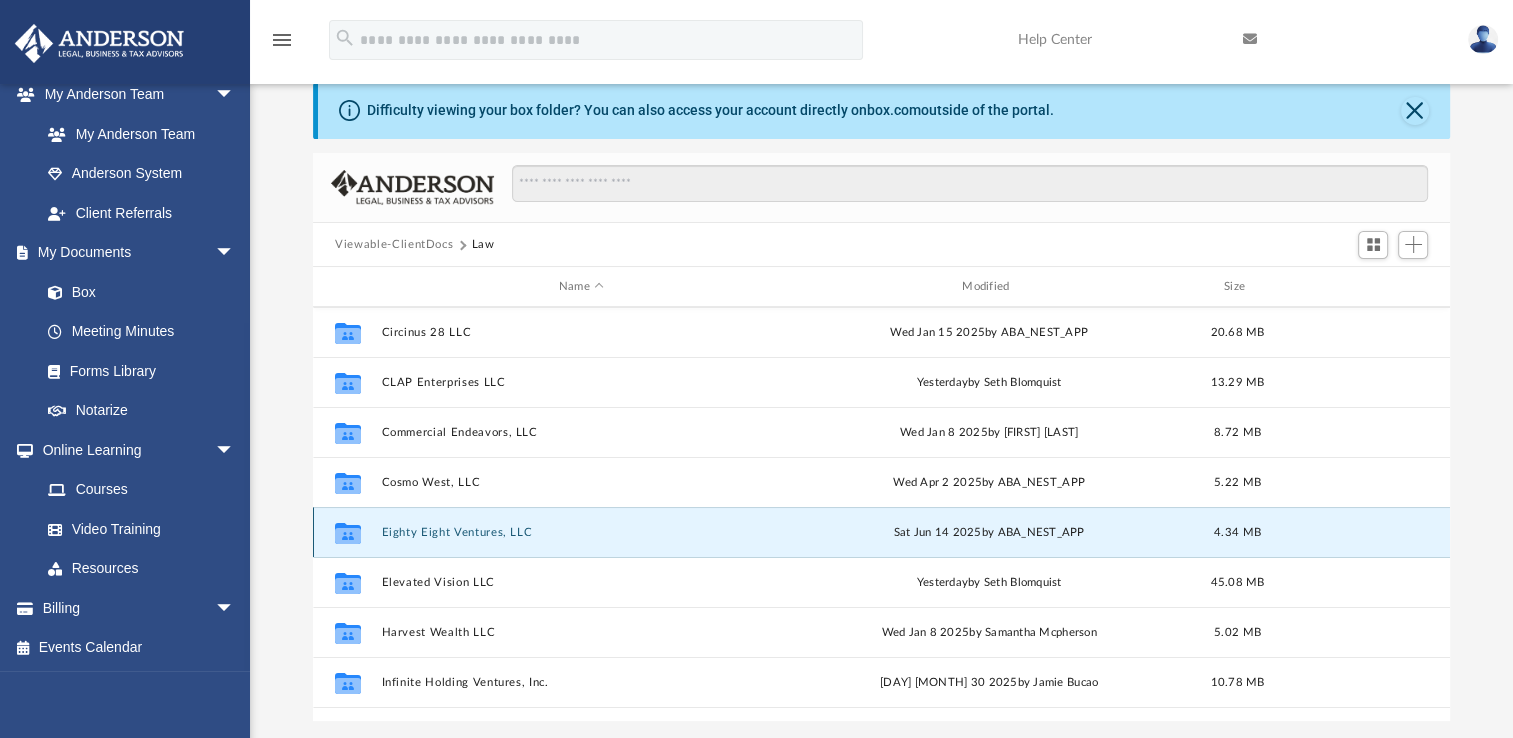 click on "Eighty Eight Ventures, LLC" at bounding box center [581, 532] 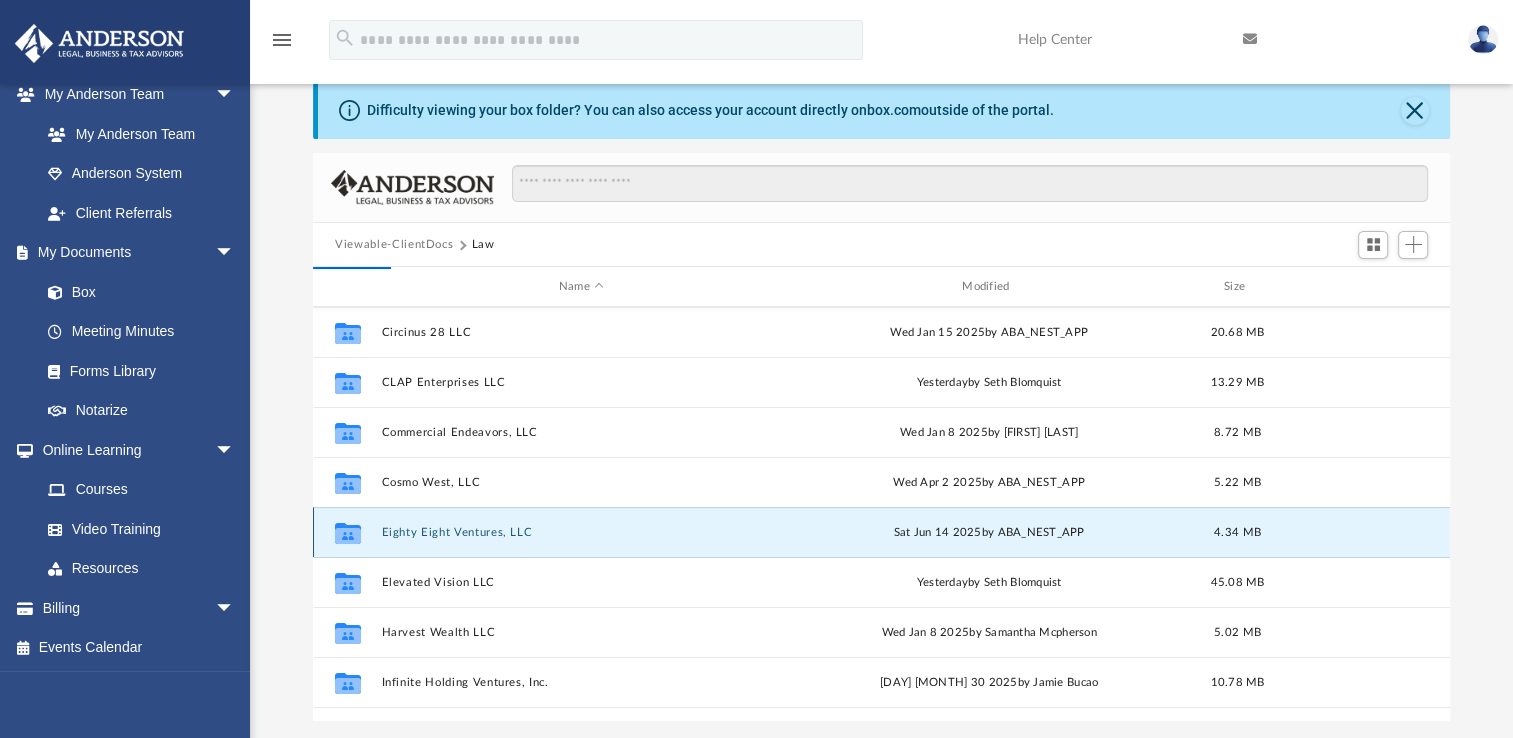 scroll, scrollTop: 0, scrollLeft: 0, axis: both 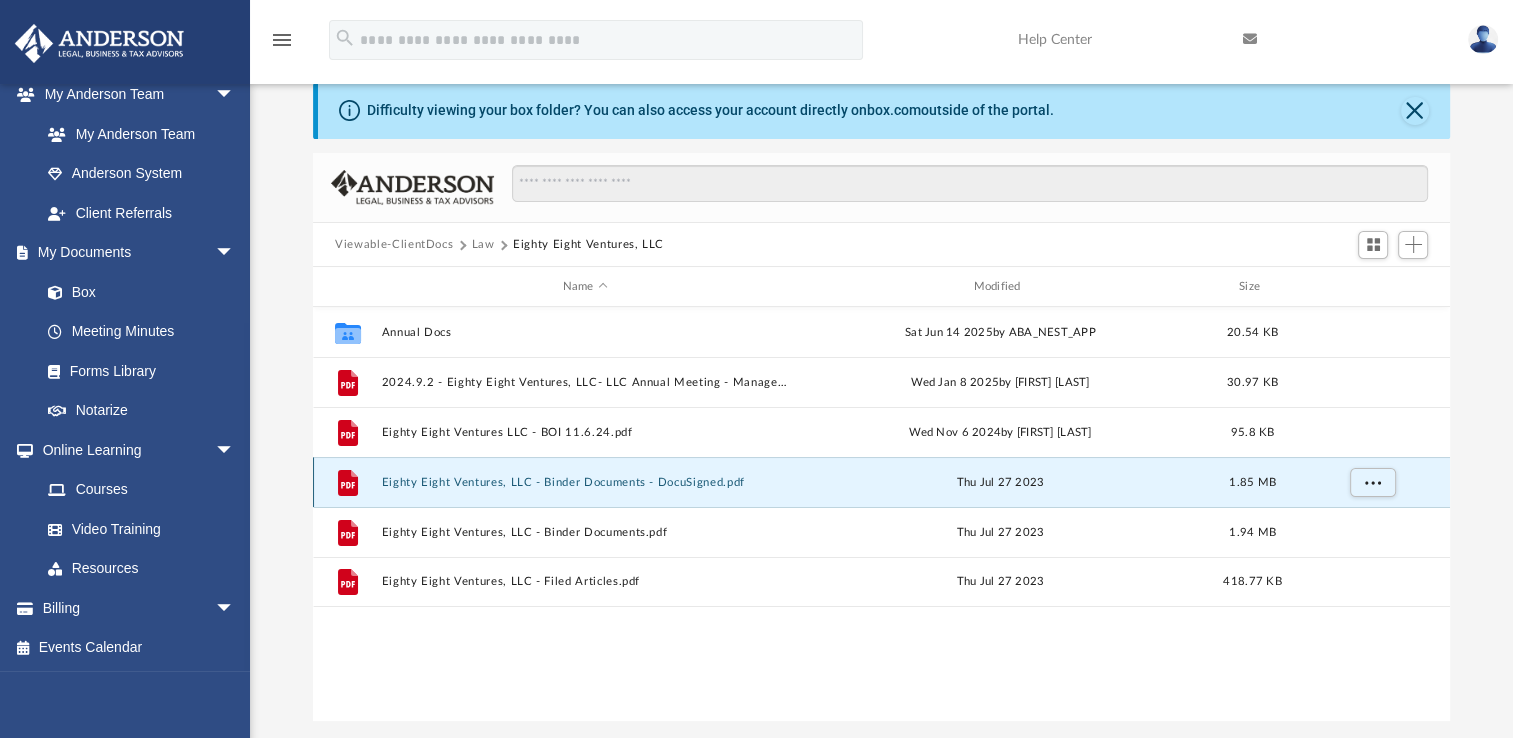 click on "Eighty Eight Ventures, LLC - Binder Documents - DocuSigned.pdf" at bounding box center [585, 482] 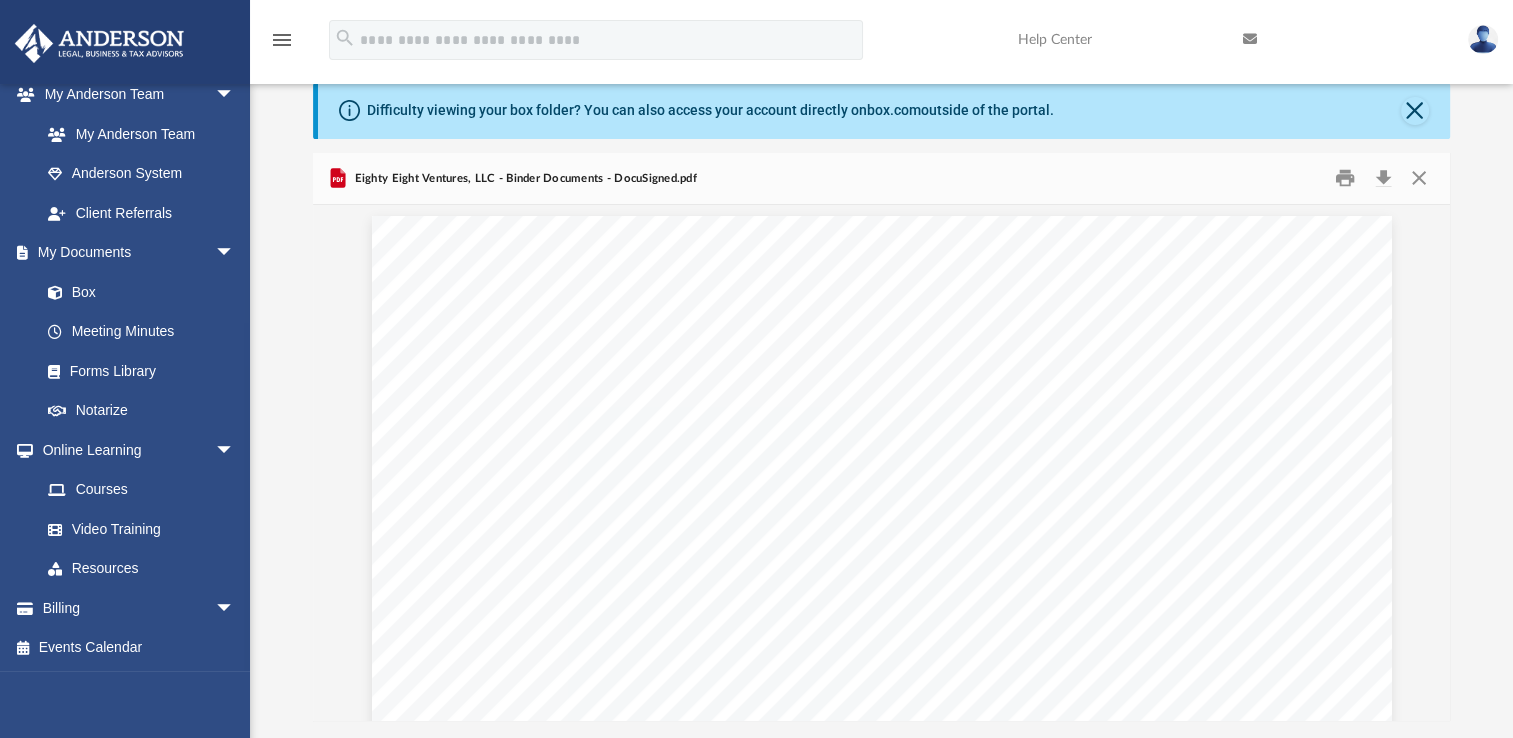 scroll, scrollTop: 0, scrollLeft: 0, axis: both 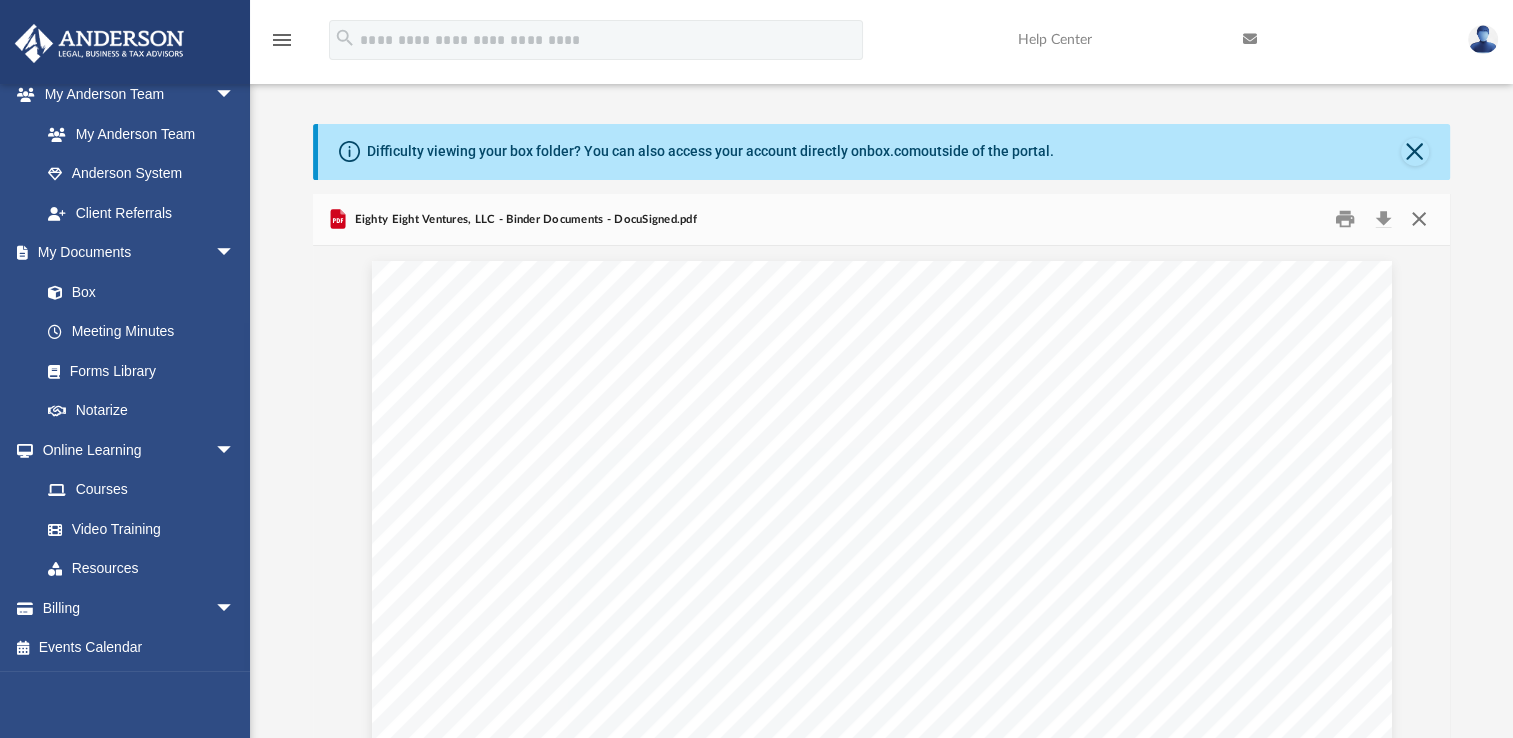 click at bounding box center (1418, 219) 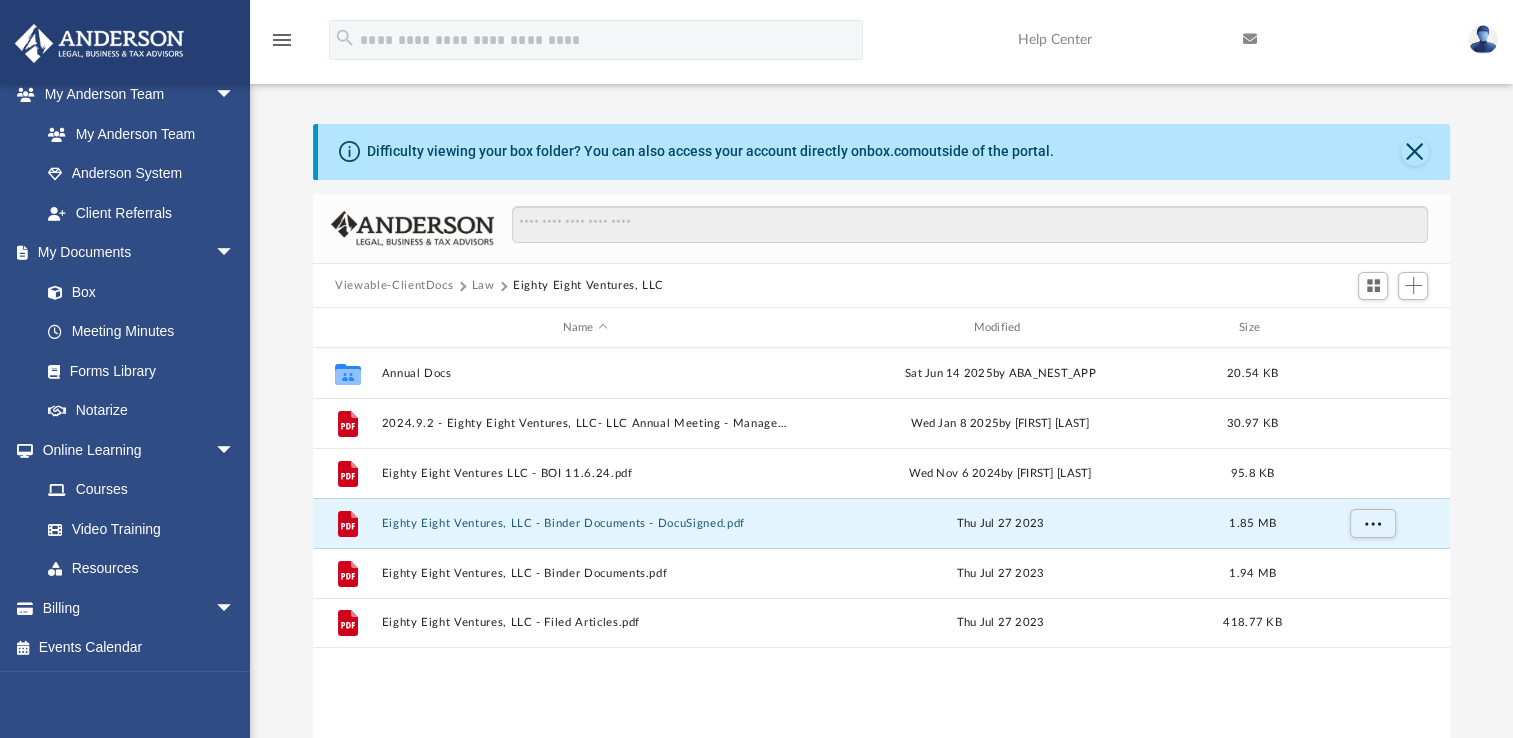 click on "Law" at bounding box center (483, 286) 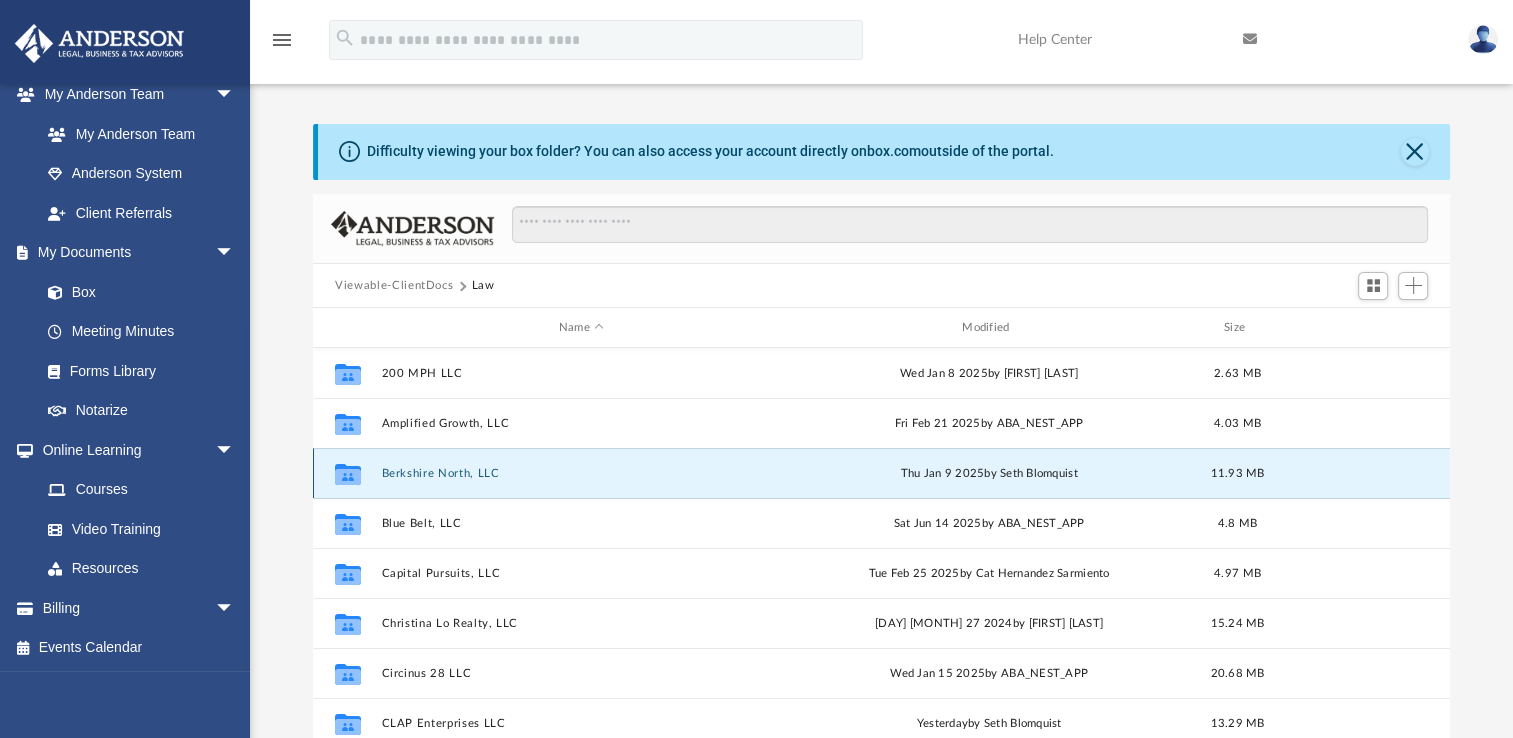 click on "Berkshire North, LLC" at bounding box center (581, 473) 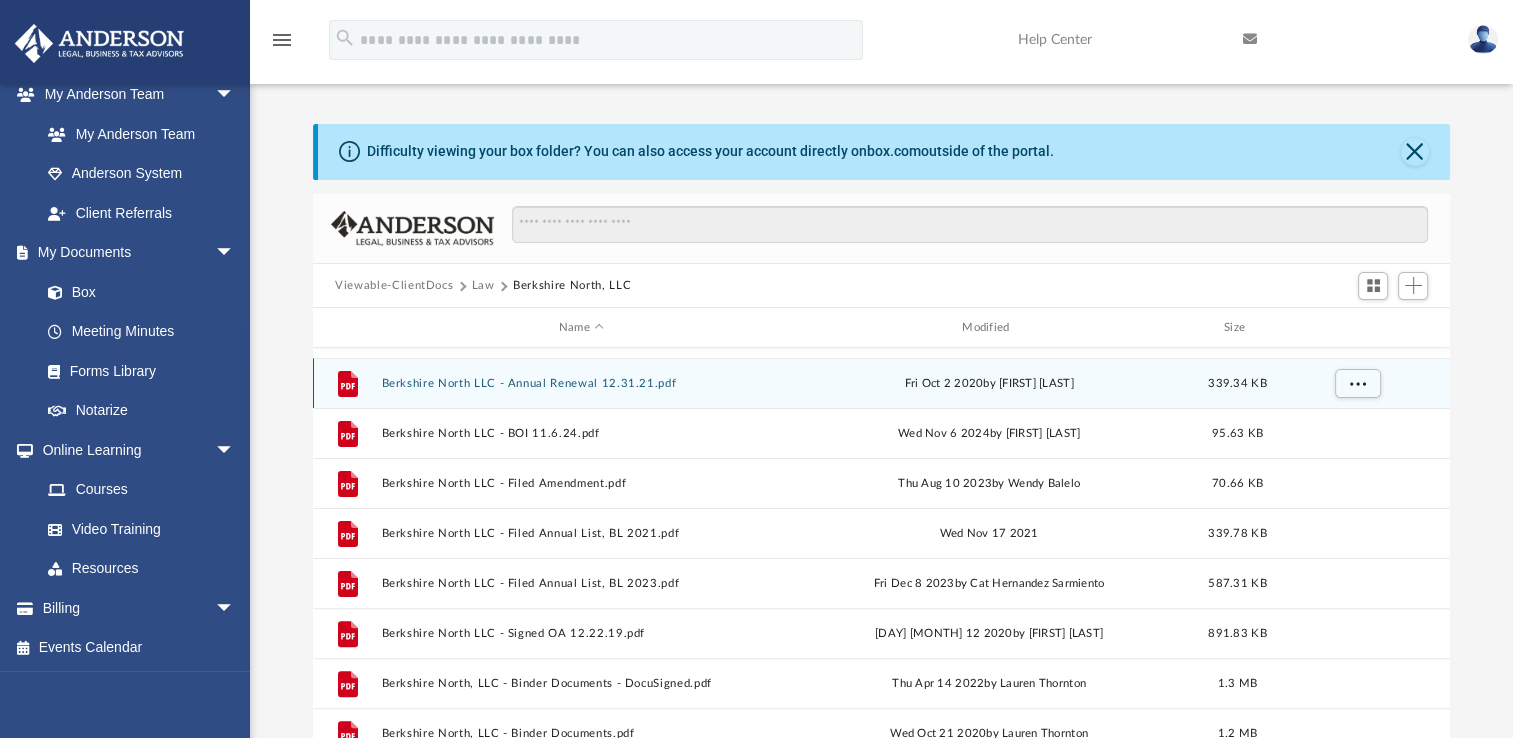 scroll, scrollTop: 700, scrollLeft: 0, axis: vertical 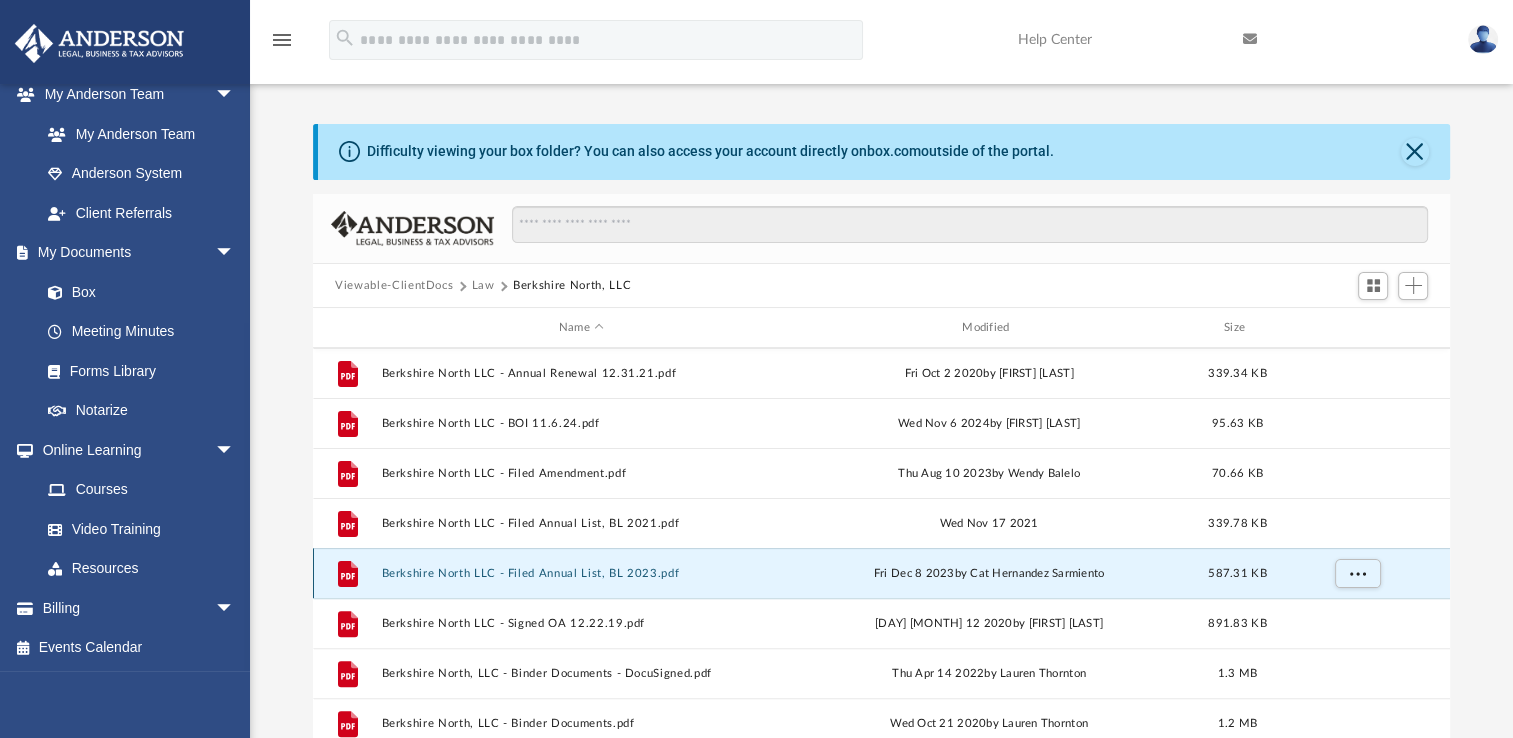 click on "Berkshire North LLC - Filed Annual List, BL 2023.pdf" at bounding box center (581, 573) 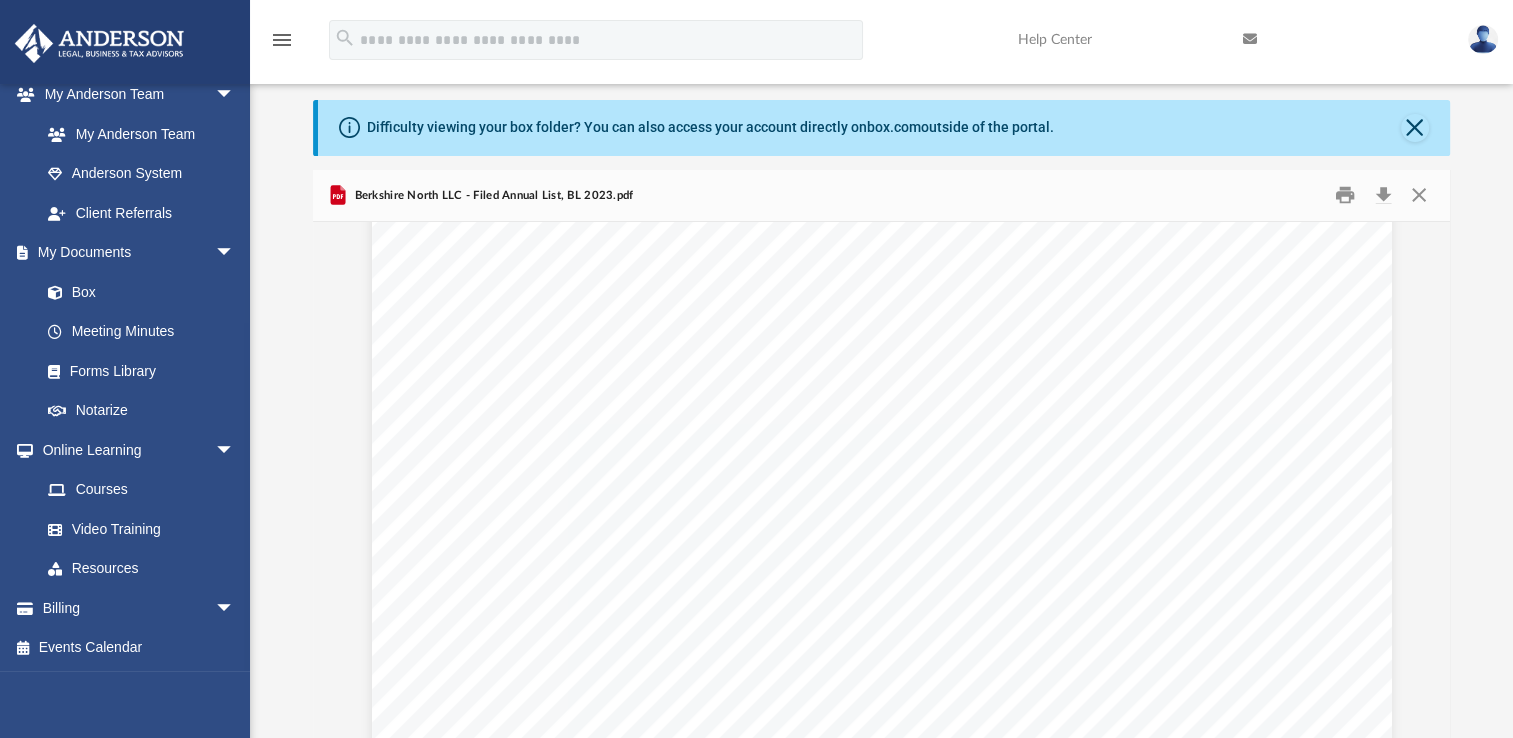 scroll, scrollTop: 6033, scrollLeft: 0, axis: vertical 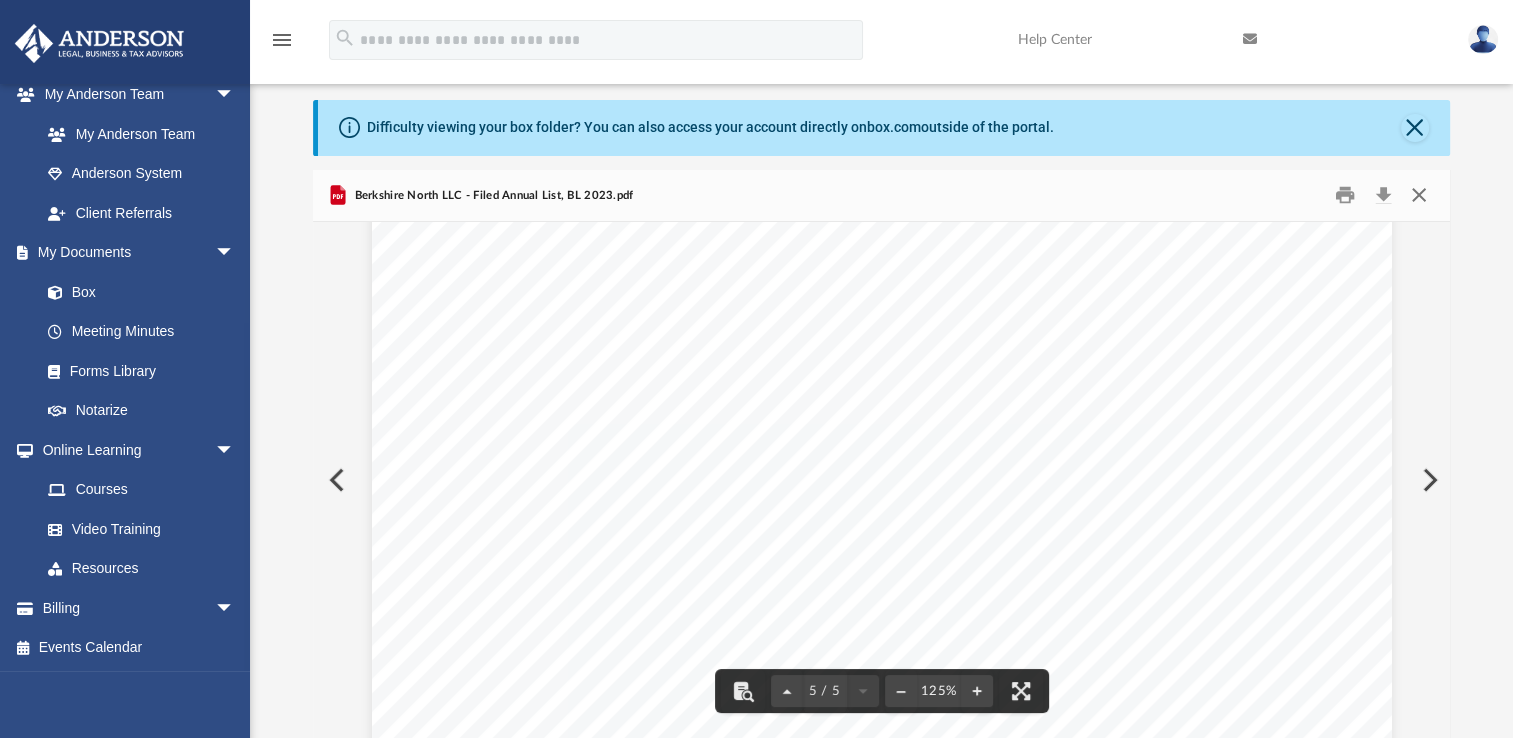 click at bounding box center [1418, 195] 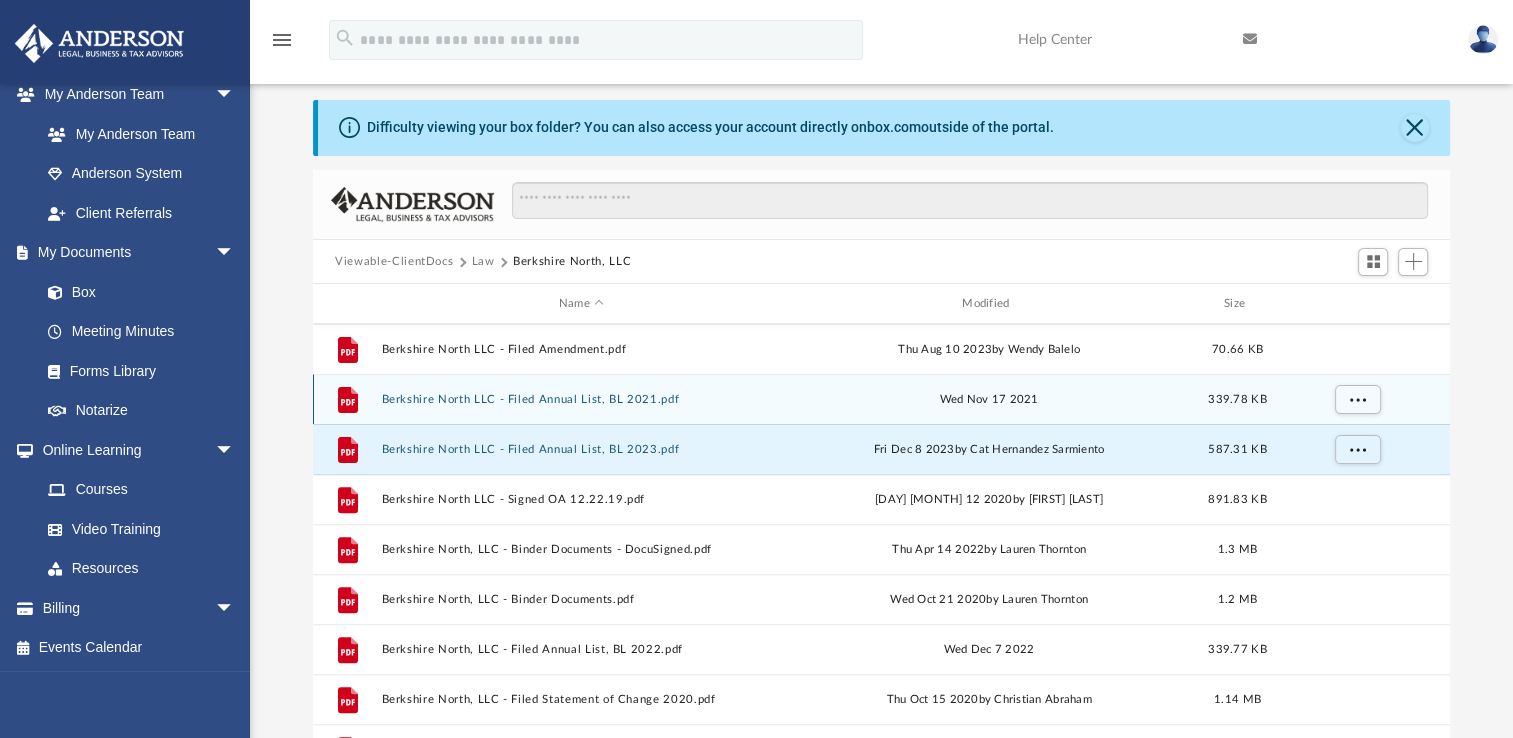 scroll, scrollTop: 885, scrollLeft: 0, axis: vertical 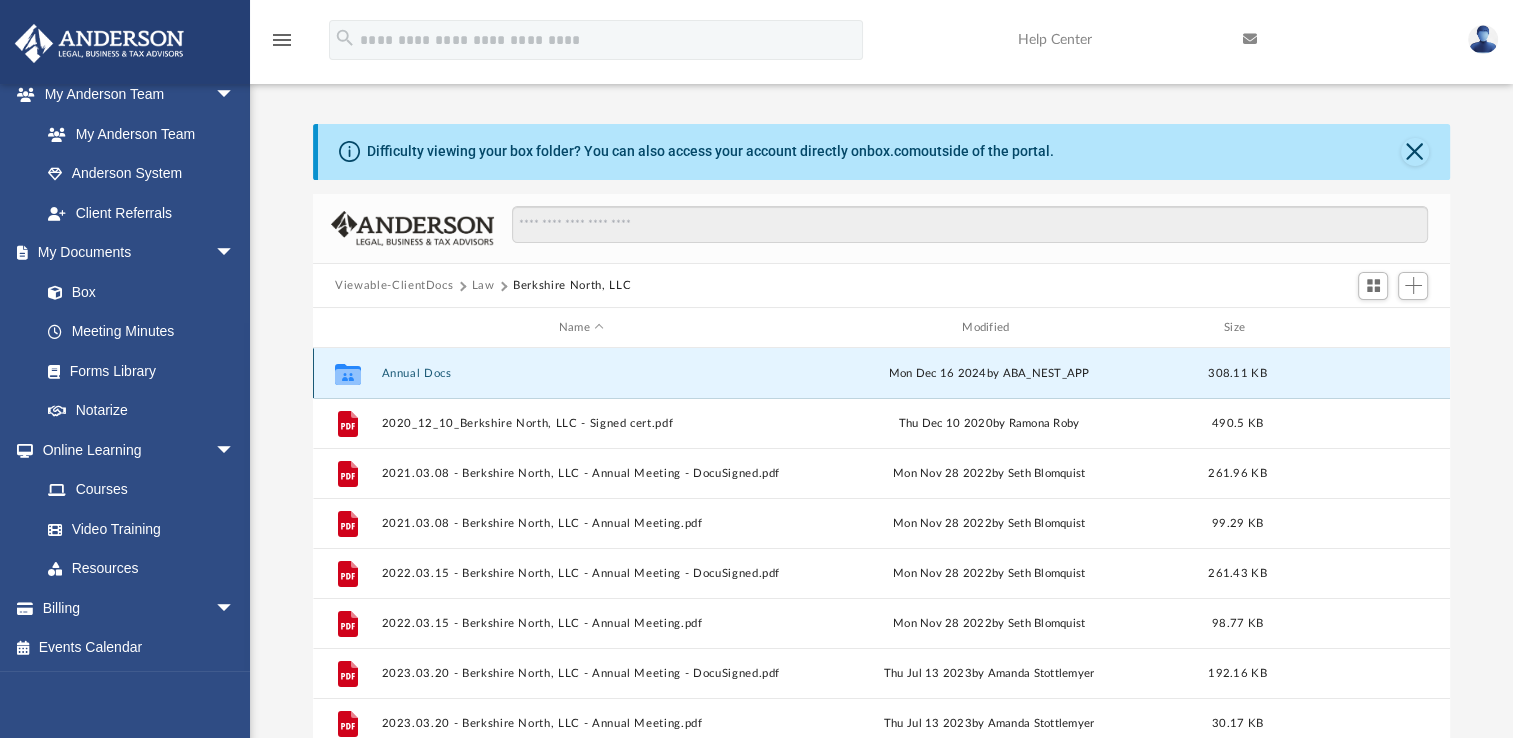 click on "Annual Docs" at bounding box center (581, 373) 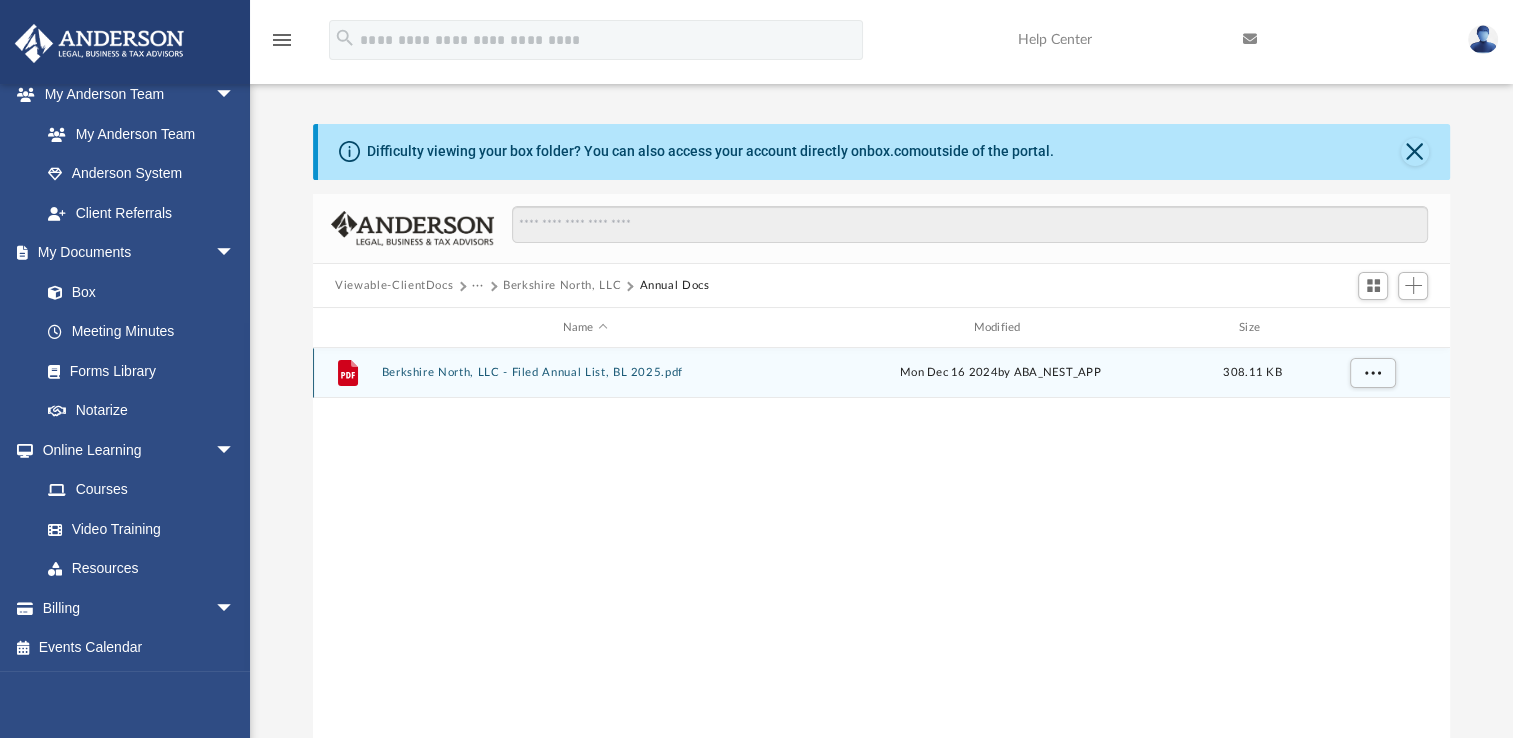 click on "Berkshire North, LLC - Filed Annual List, BL 2025.pdf" at bounding box center [585, 372] 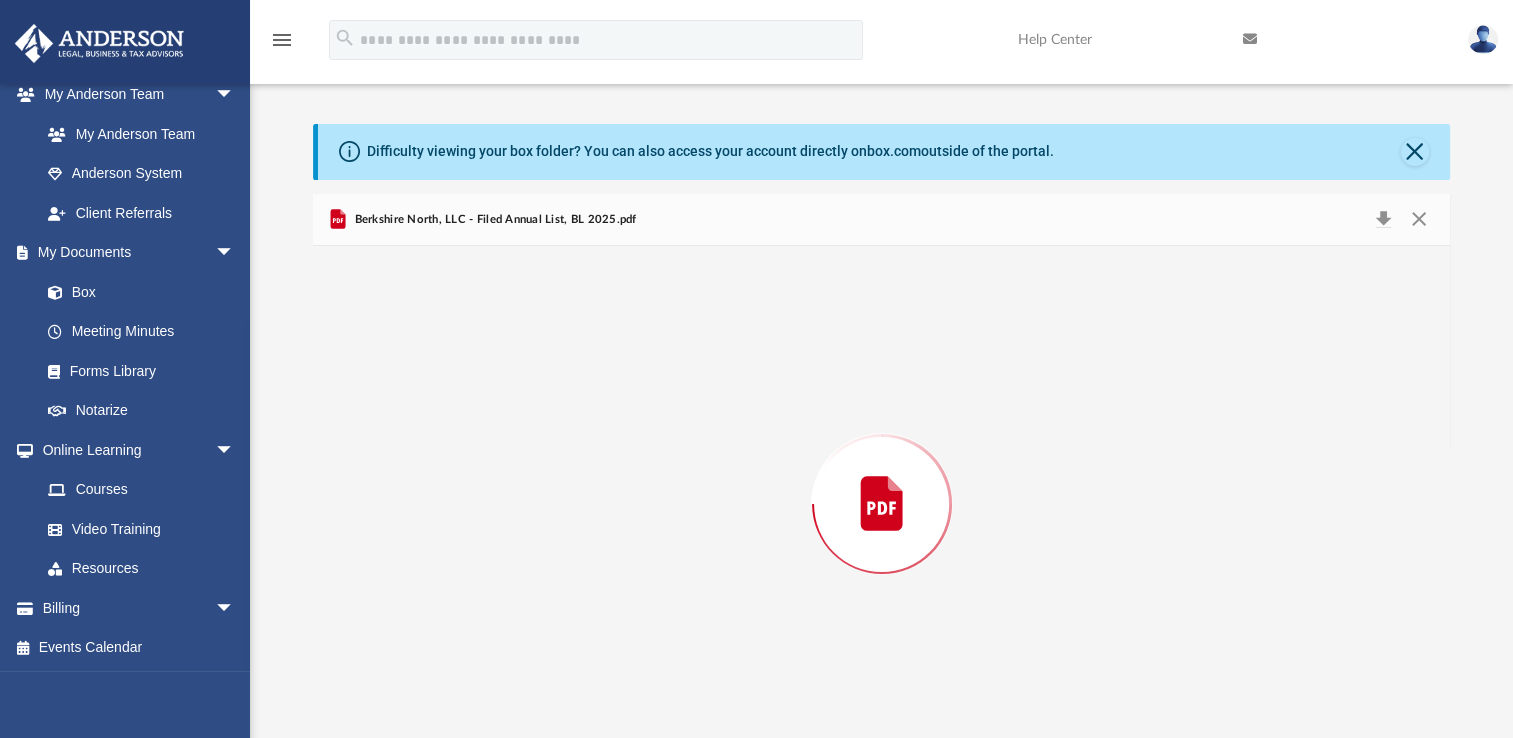 scroll, scrollTop: 24, scrollLeft: 0, axis: vertical 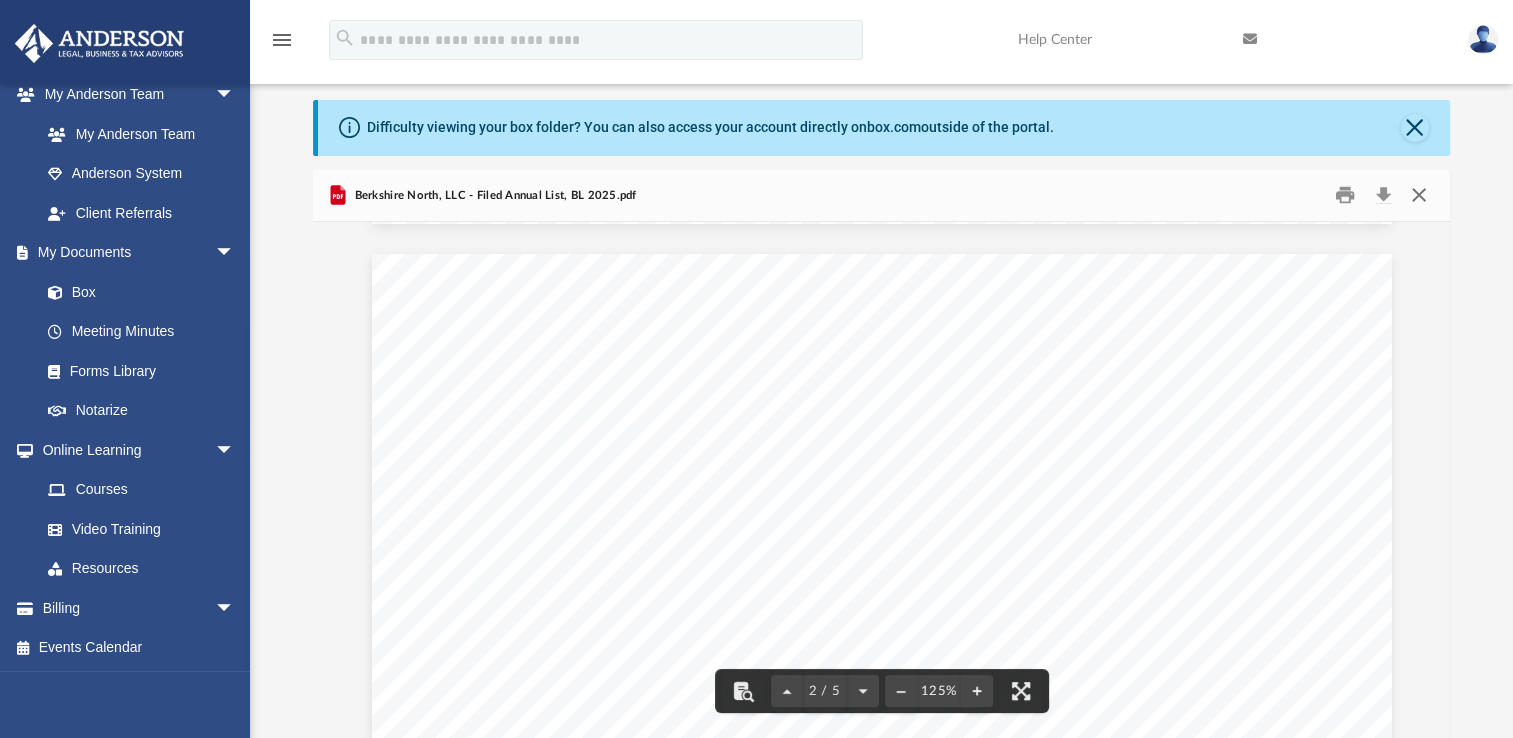 click at bounding box center (1418, 195) 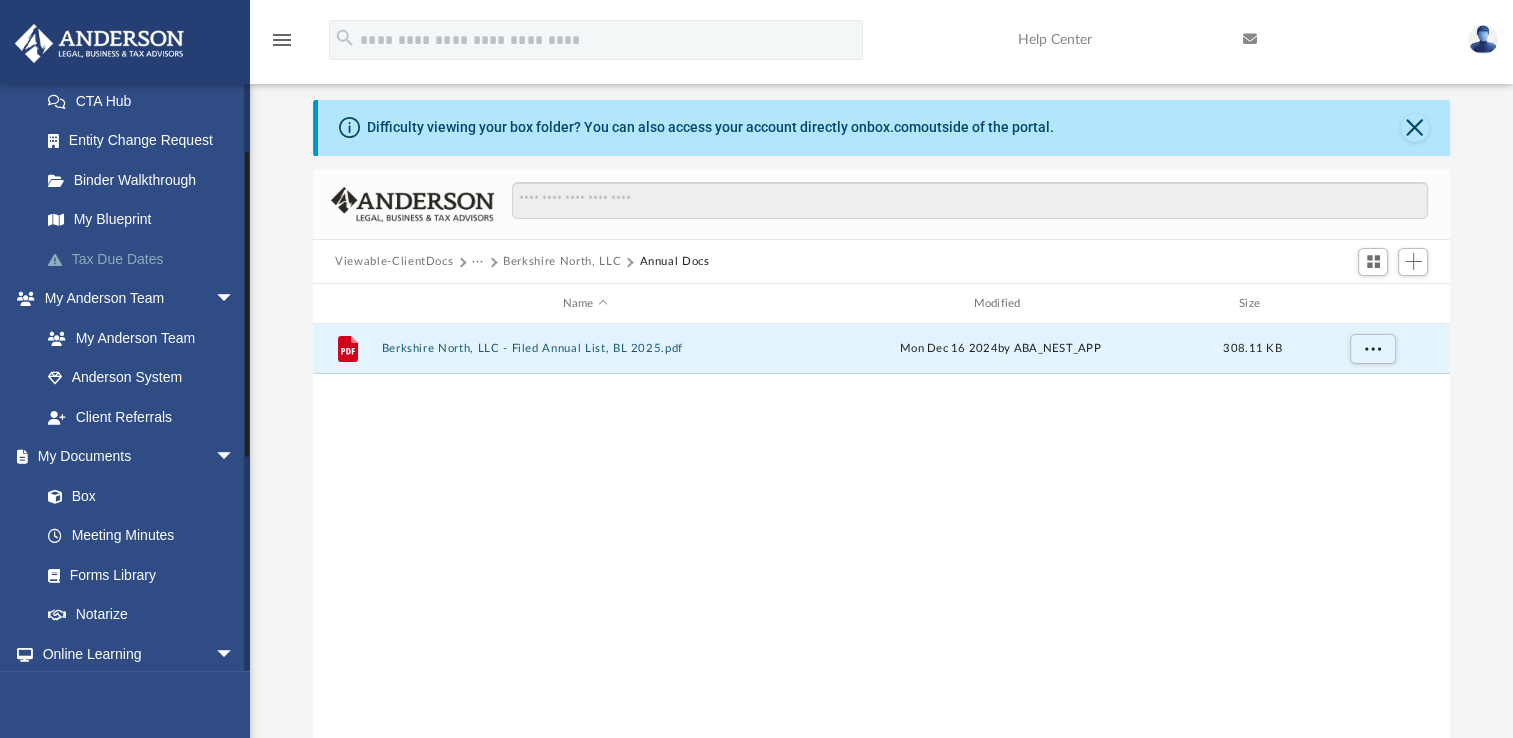 scroll, scrollTop: 128, scrollLeft: 0, axis: vertical 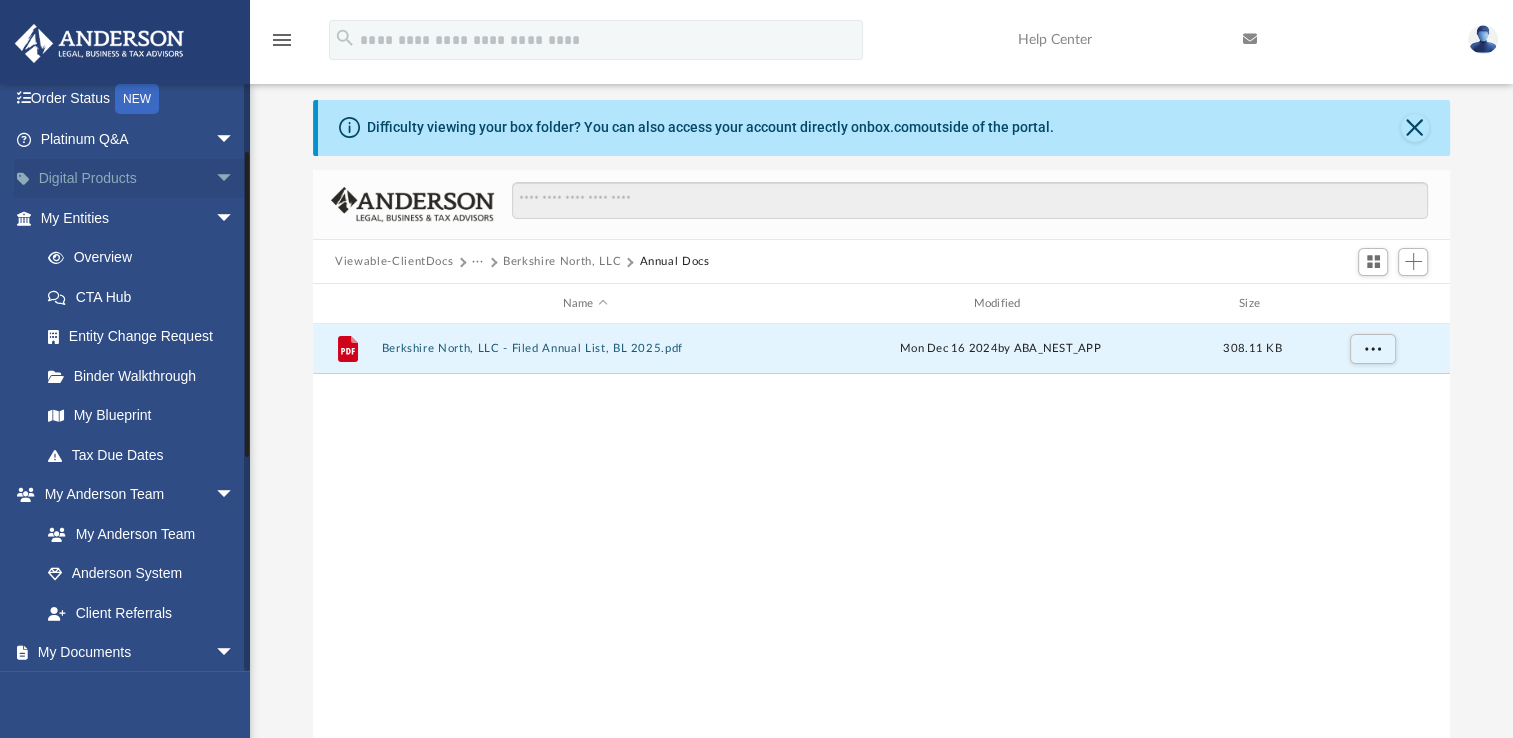 click on "arrow_drop_down" at bounding box center (235, 179) 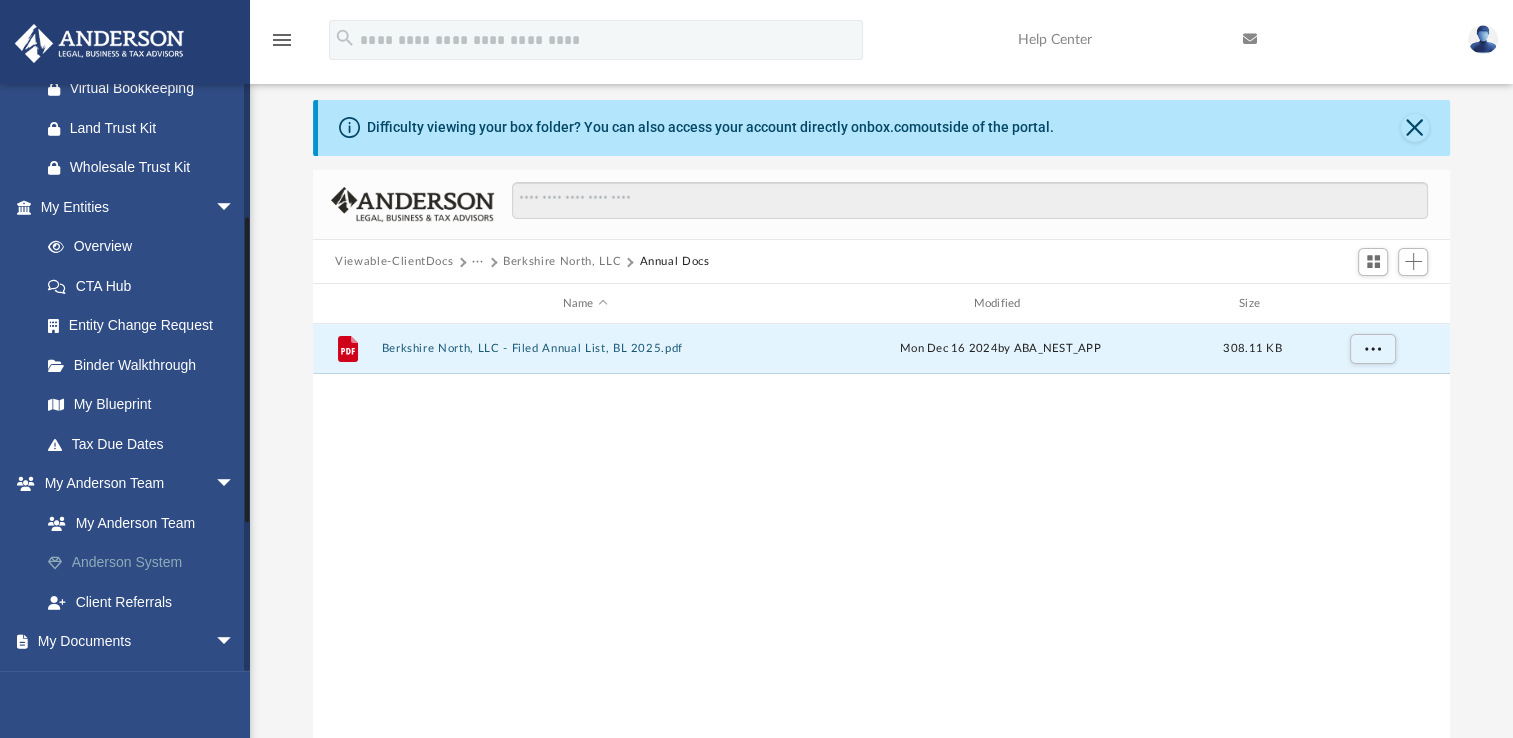 scroll, scrollTop: 328, scrollLeft: 0, axis: vertical 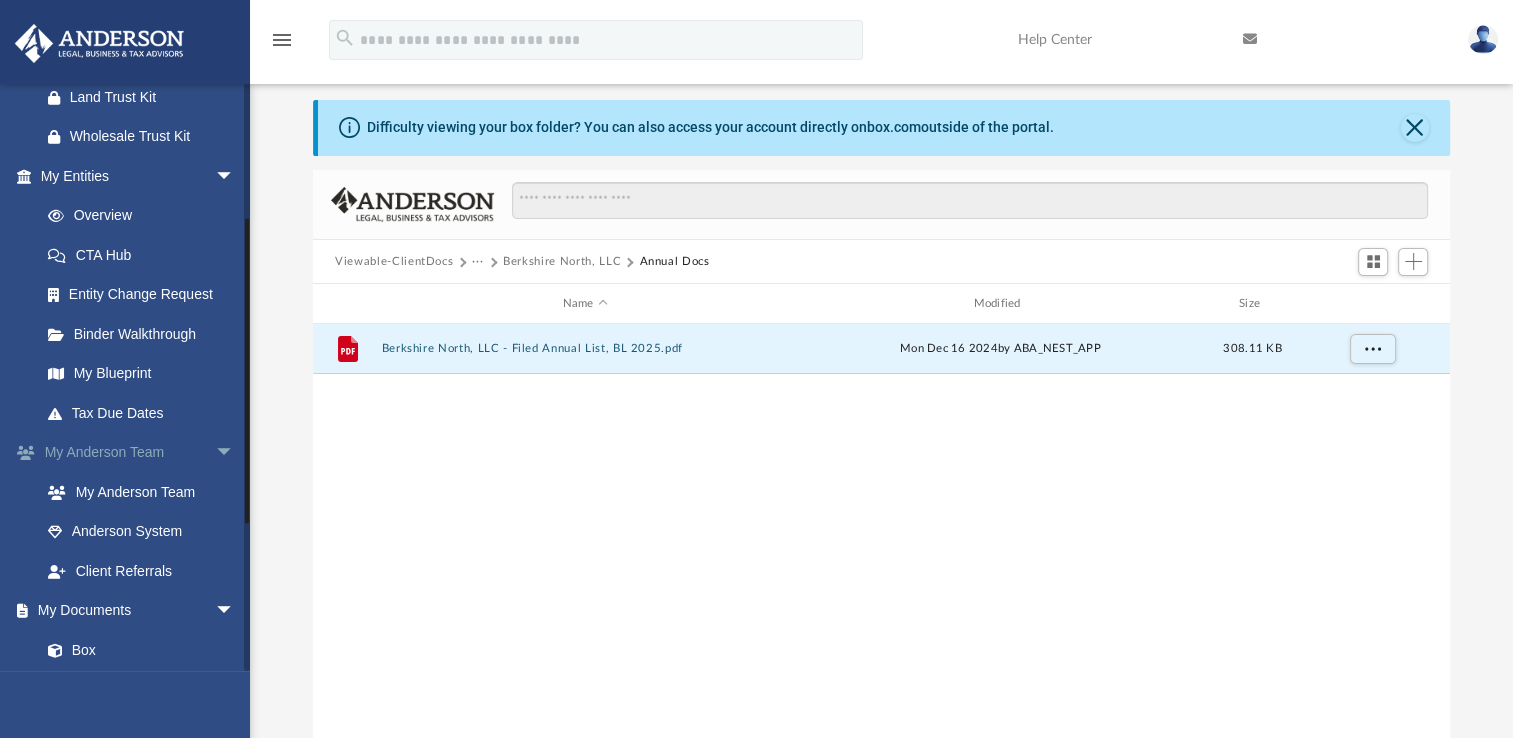 click on "arrow_drop_down" at bounding box center (235, 453) 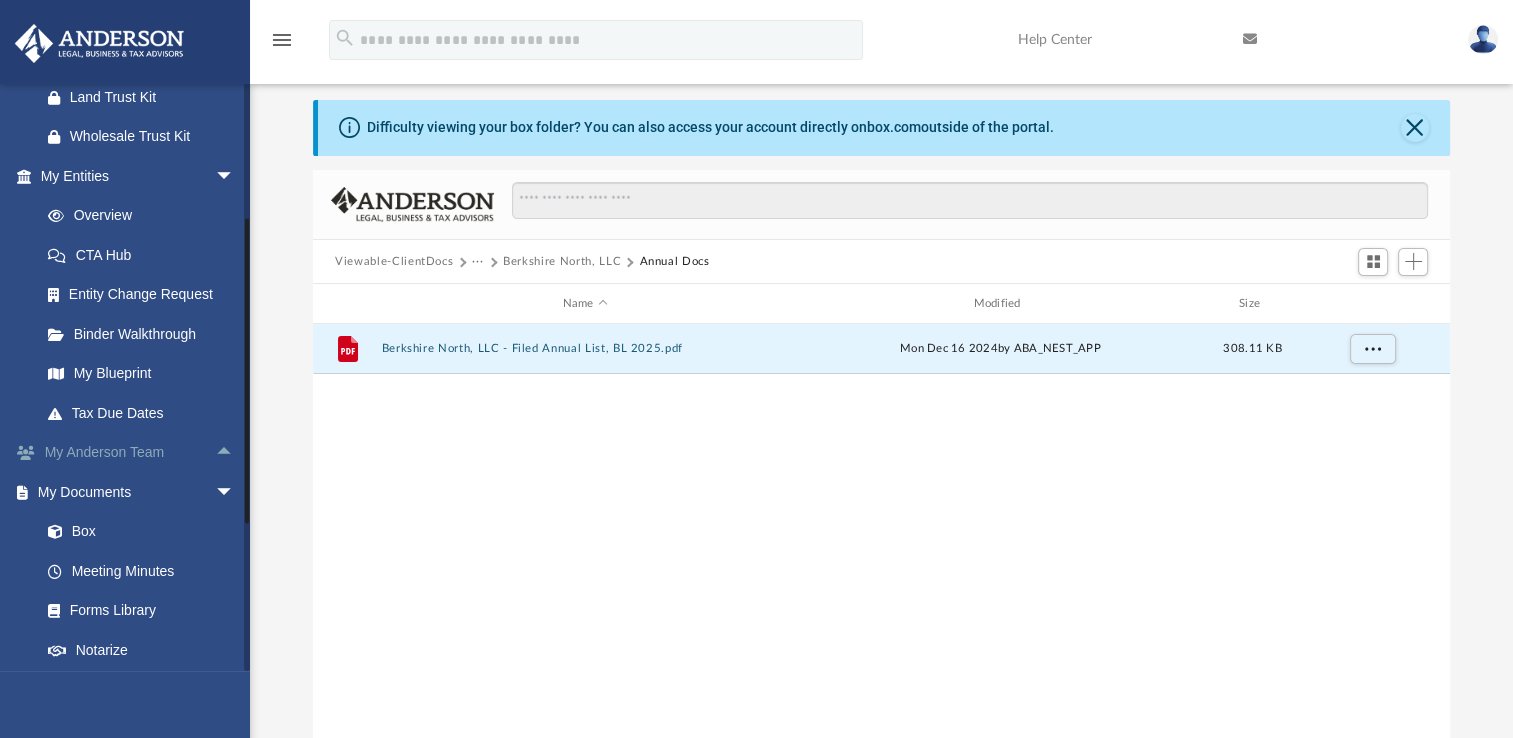 click on "arrow_drop_up" at bounding box center (235, 453) 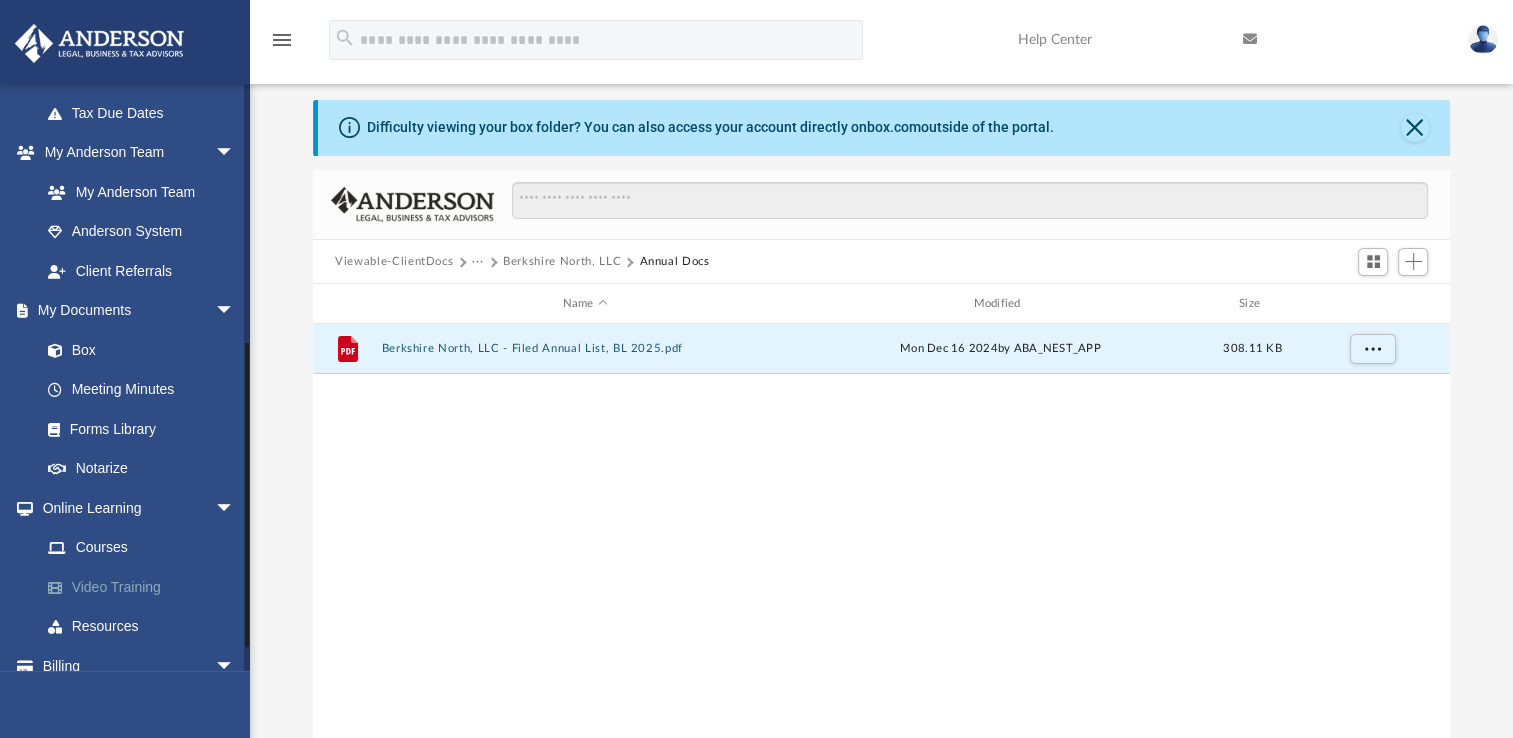 scroll, scrollTop: 686, scrollLeft: 0, axis: vertical 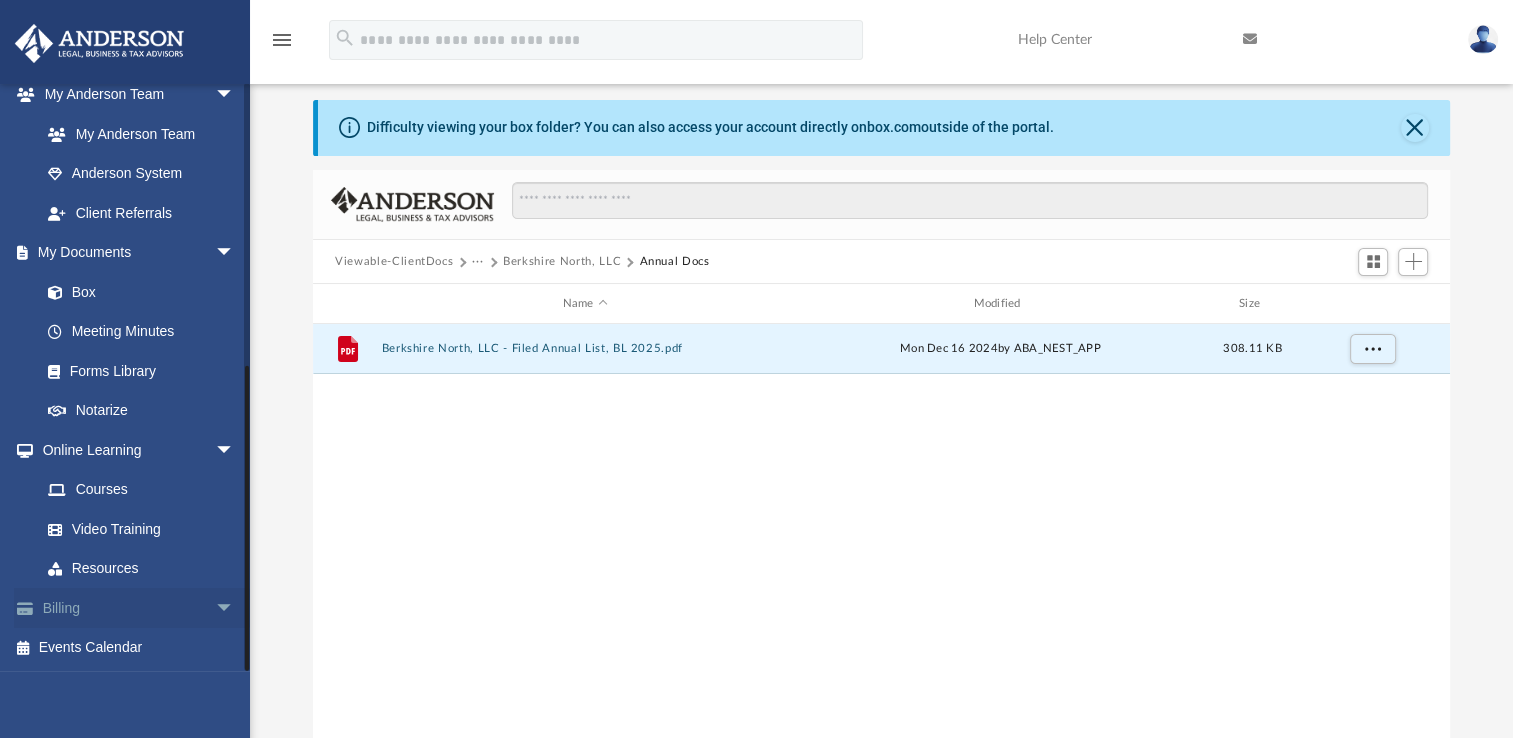 click on "arrow_drop_down" at bounding box center [235, 608] 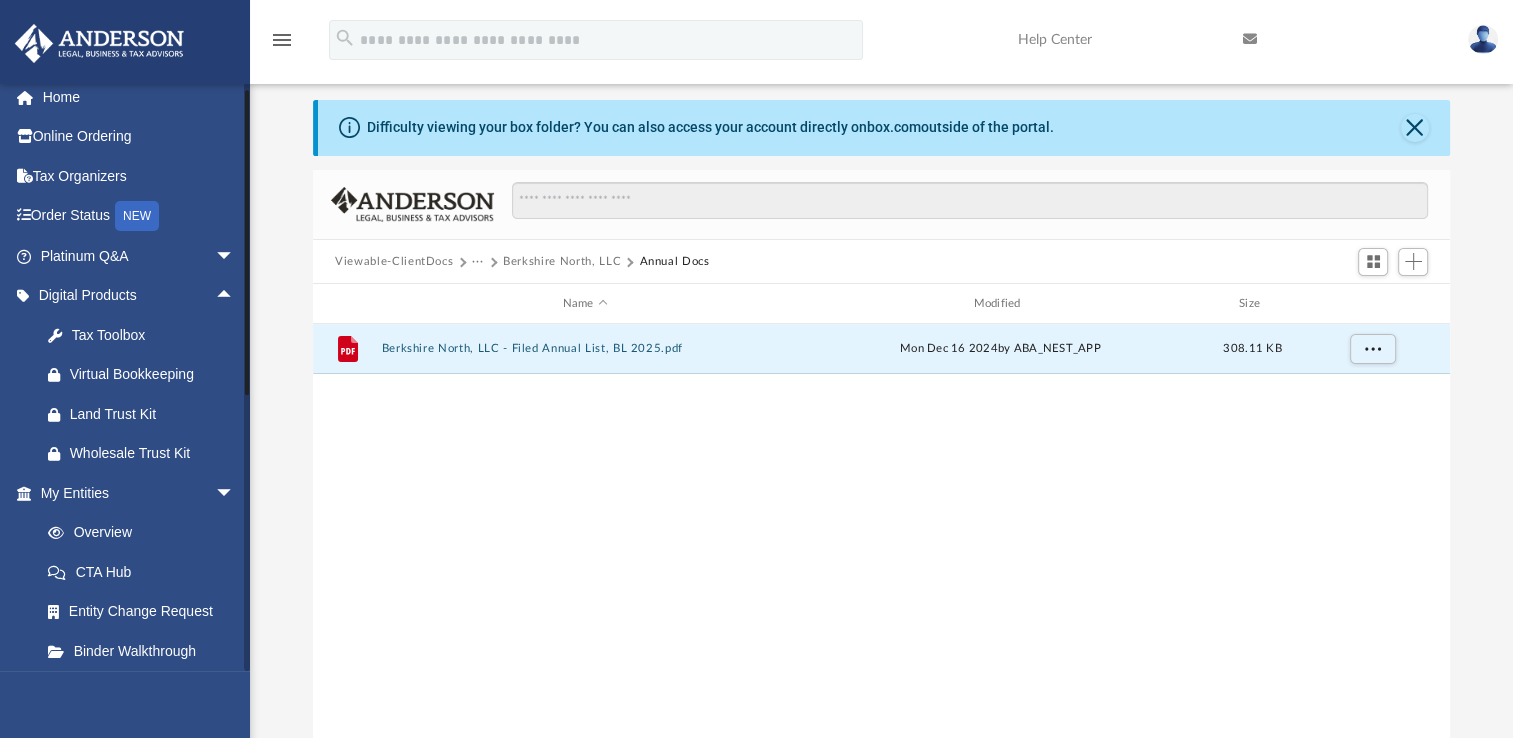 scroll, scrollTop: 0, scrollLeft: 0, axis: both 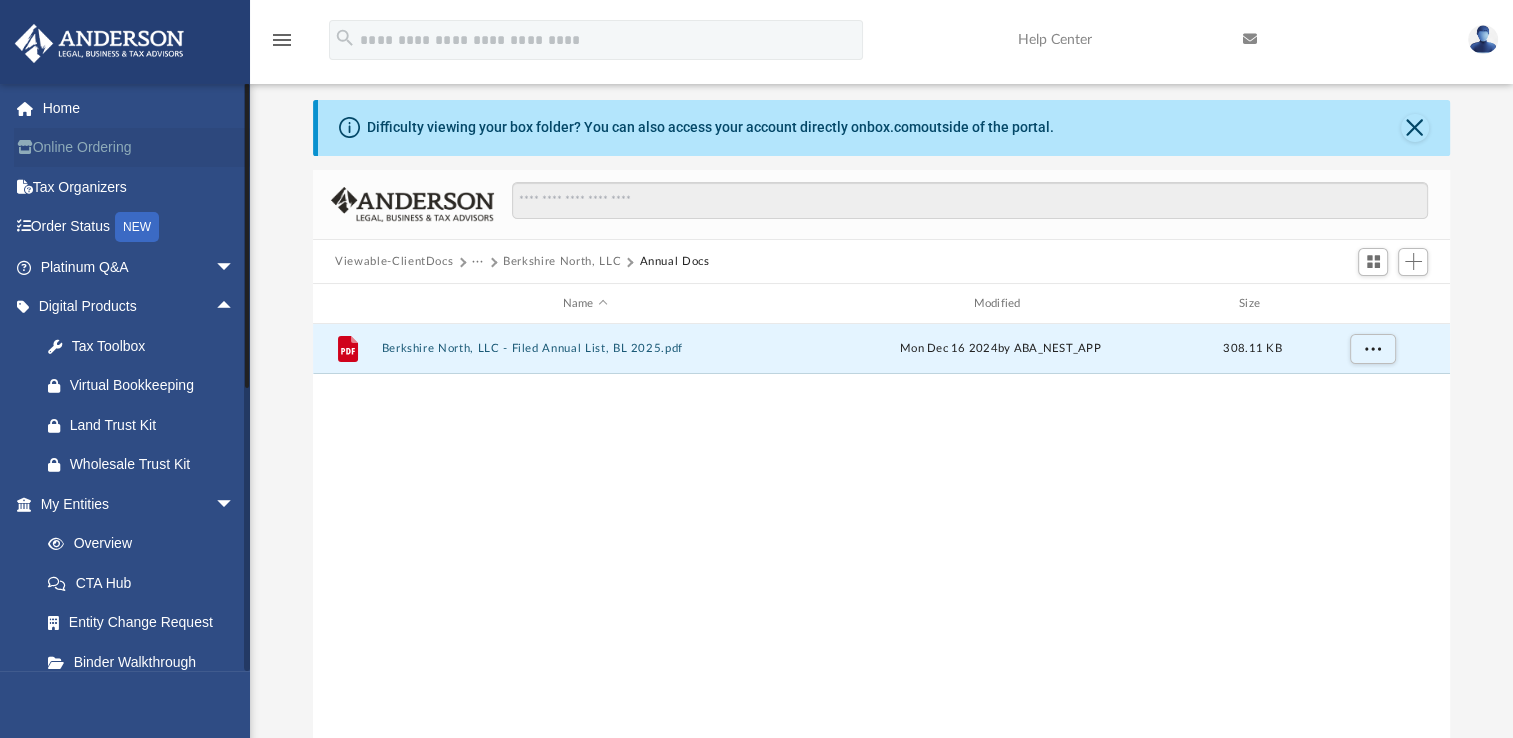 click on "Online Ordering" at bounding box center [139, 148] 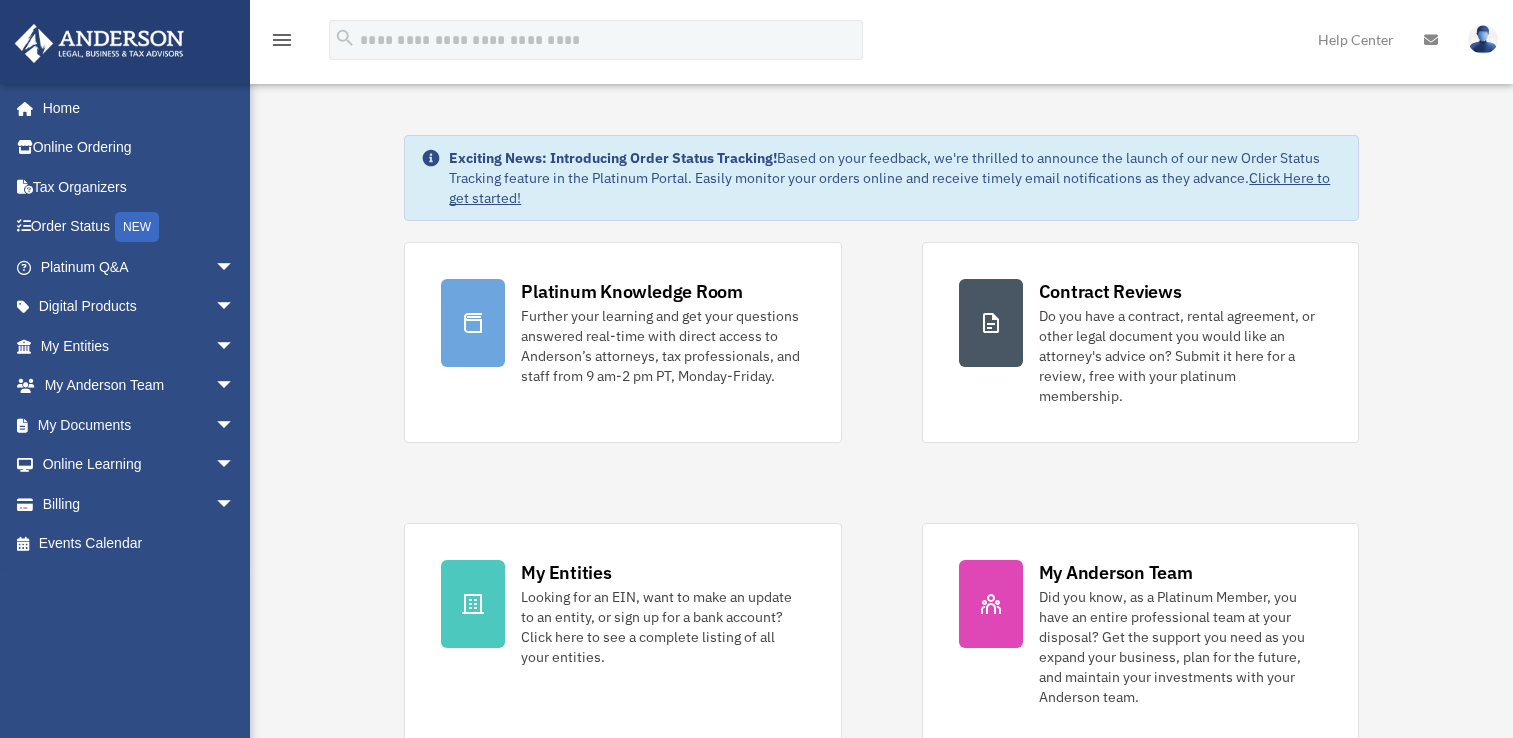 scroll, scrollTop: 0, scrollLeft: 0, axis: both 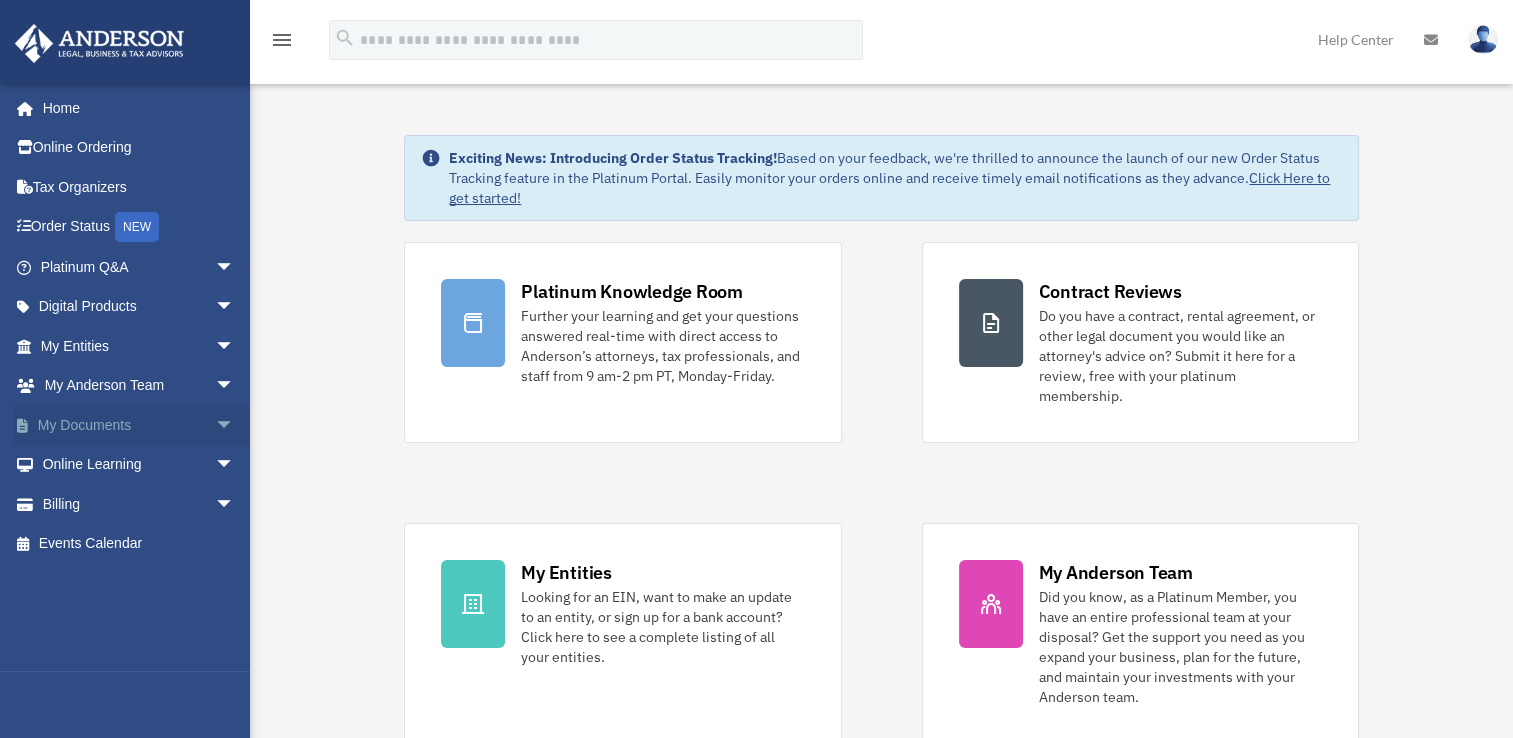 click on "arrow_drop_down" at bounding box center (235, 425) 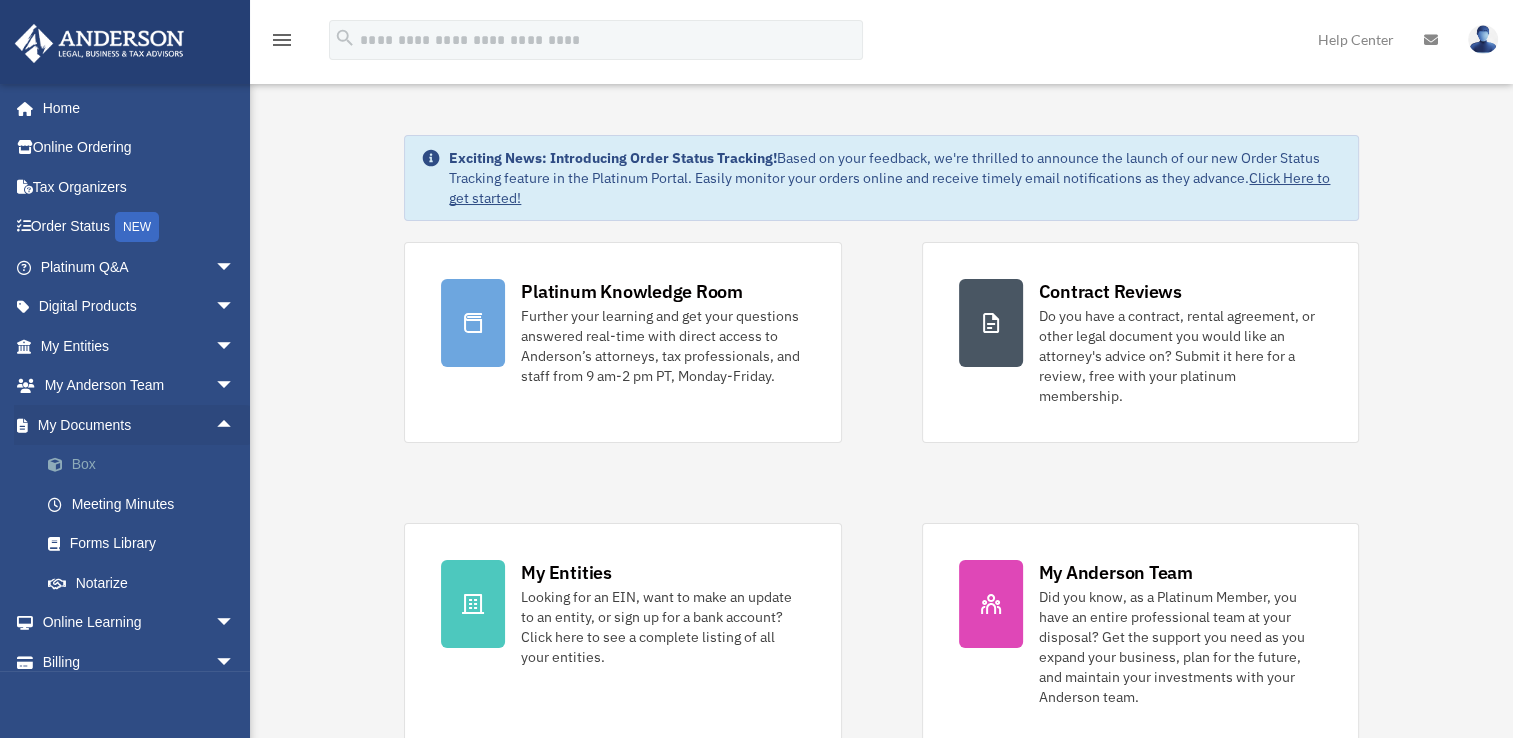 click on "Box" at bounding box center (146, 465) 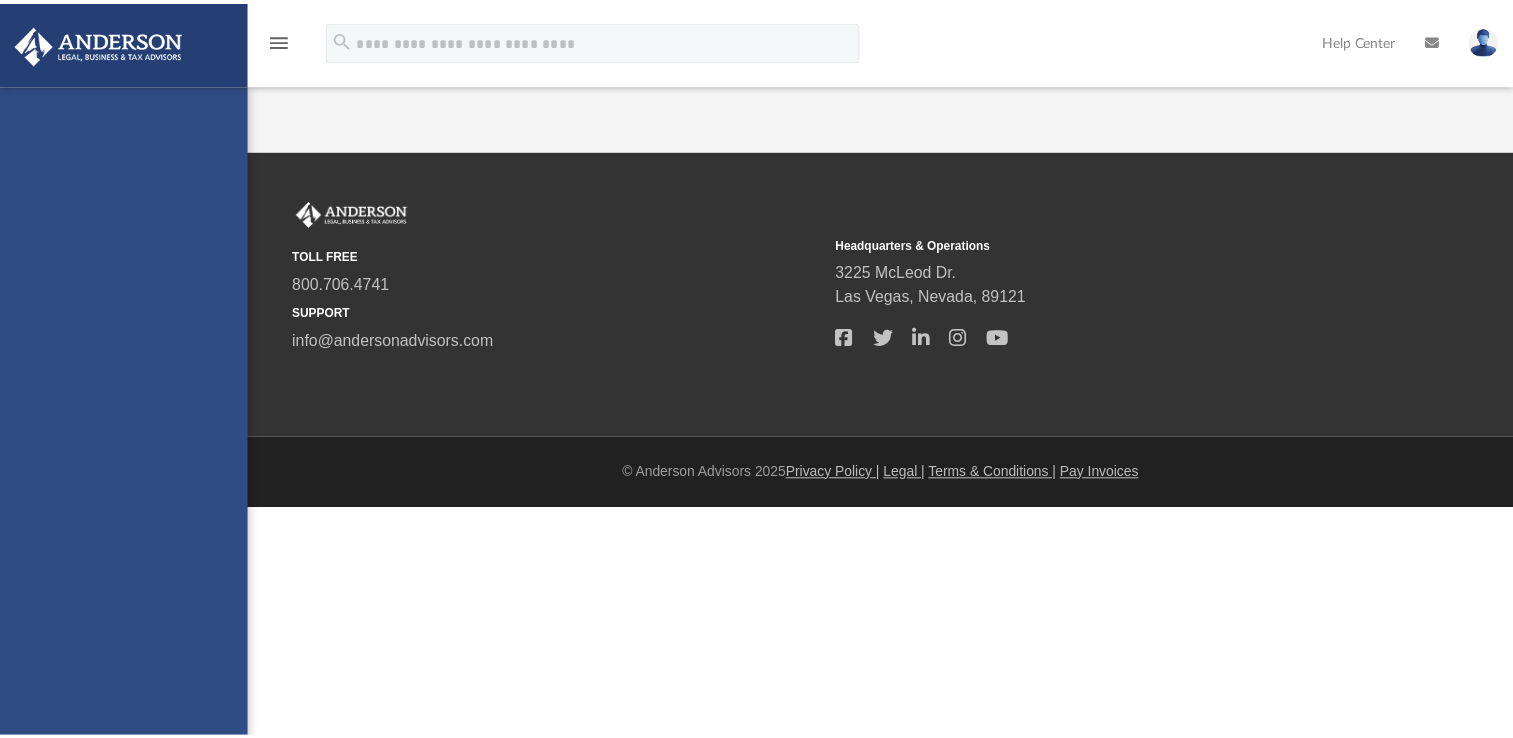scroll, scrollTop: 0, scrollLeft: 0, axis: both 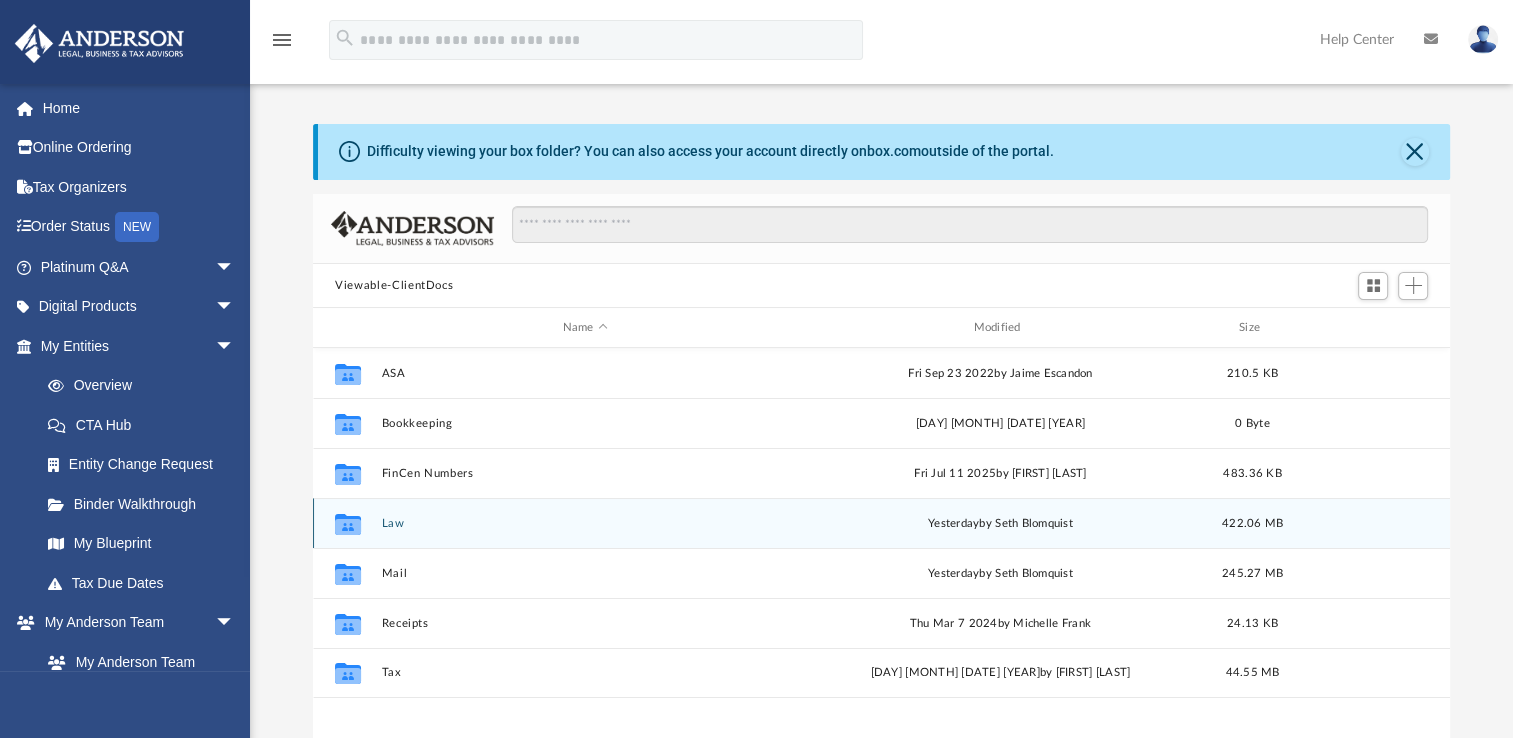 click on "Law" at bounding box center (585, 523) 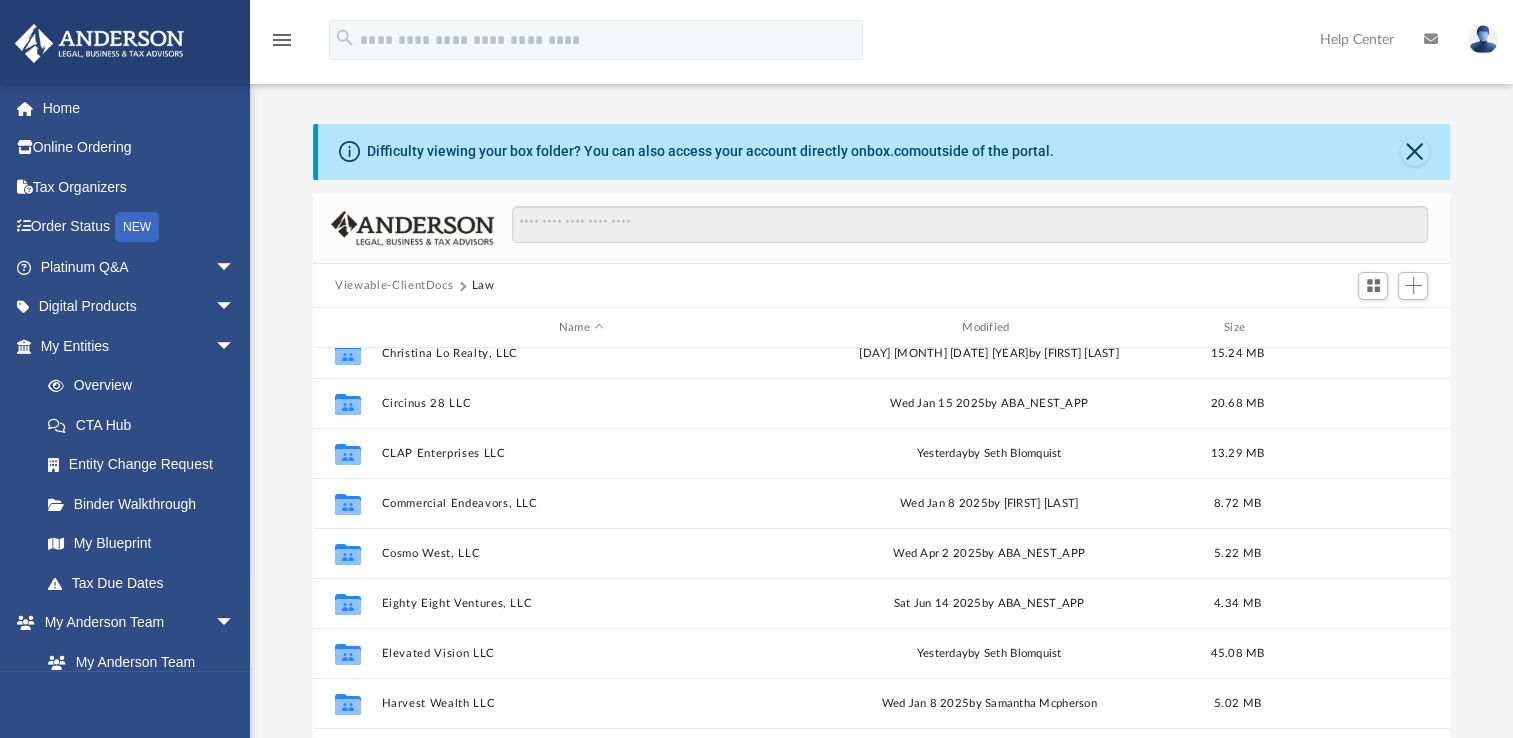 scroll, scrollTop: 400, scrollLeft: 0, axis: vertical 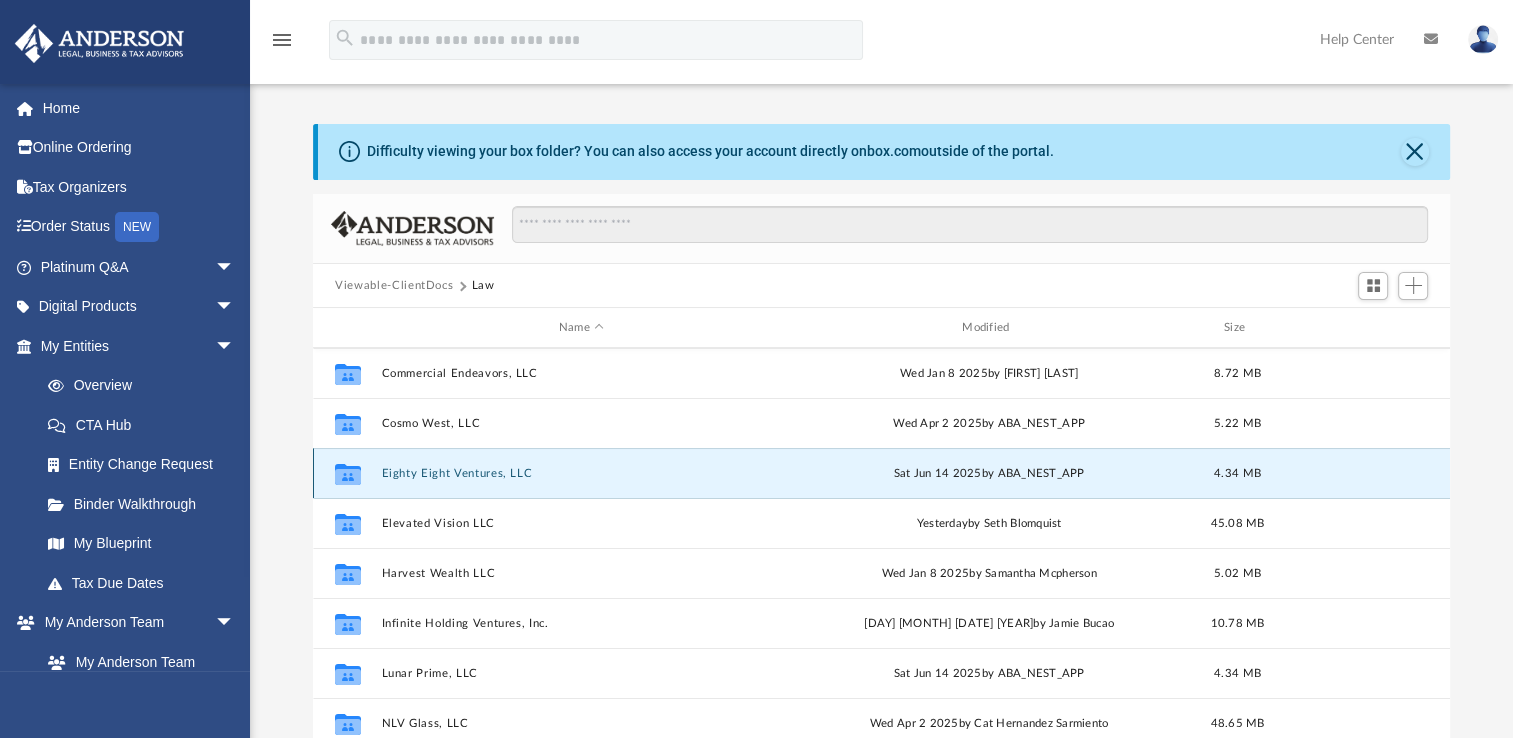 click on "Eighty Eight Ventures, LLC" at bounding box center (581, 473) 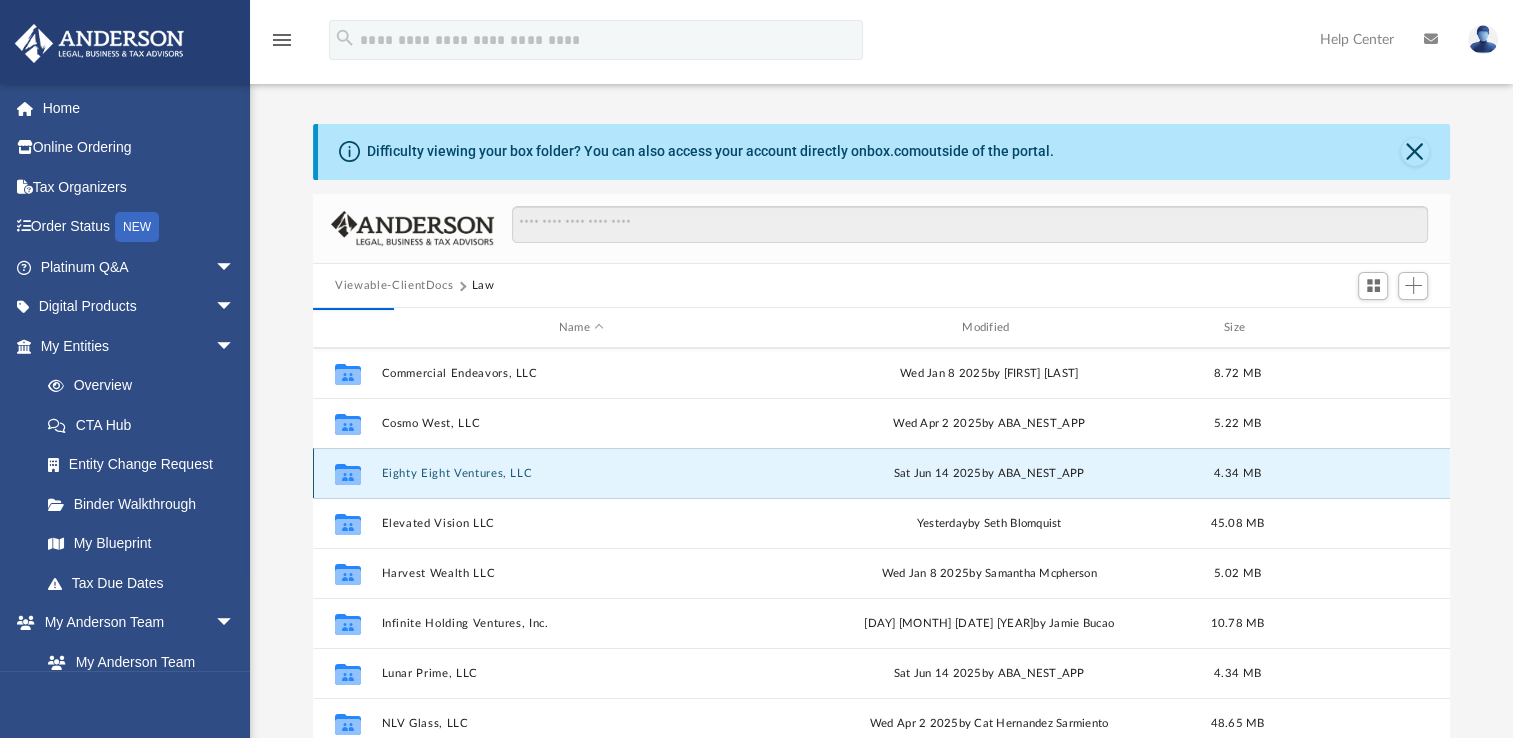 scroll, scrollTop: 0, scrollLeft: 0, axis: both 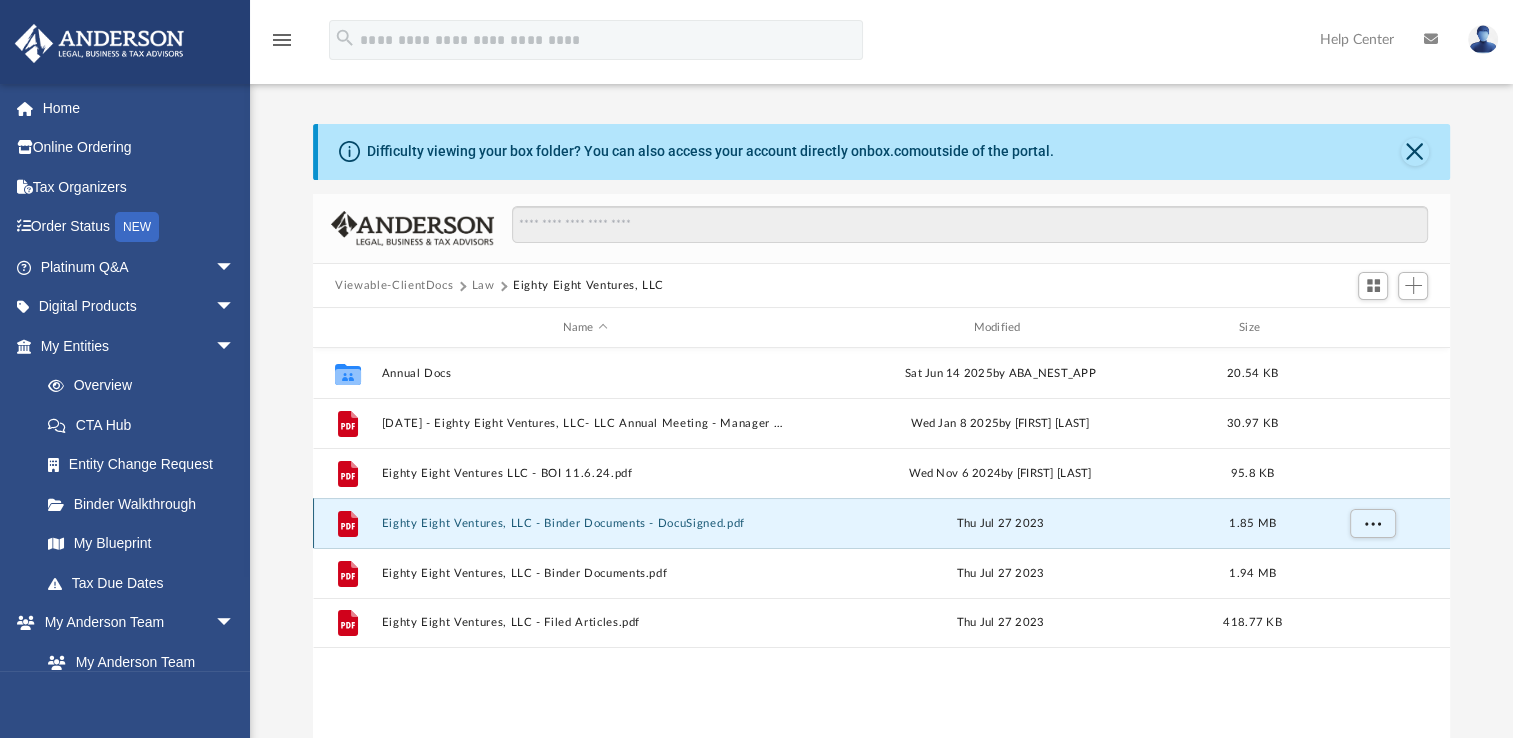 click on "Eighty Eight Ventures, LLC - Binder Documents - DocuSigned.pdf" at bounding box center [585, 523] 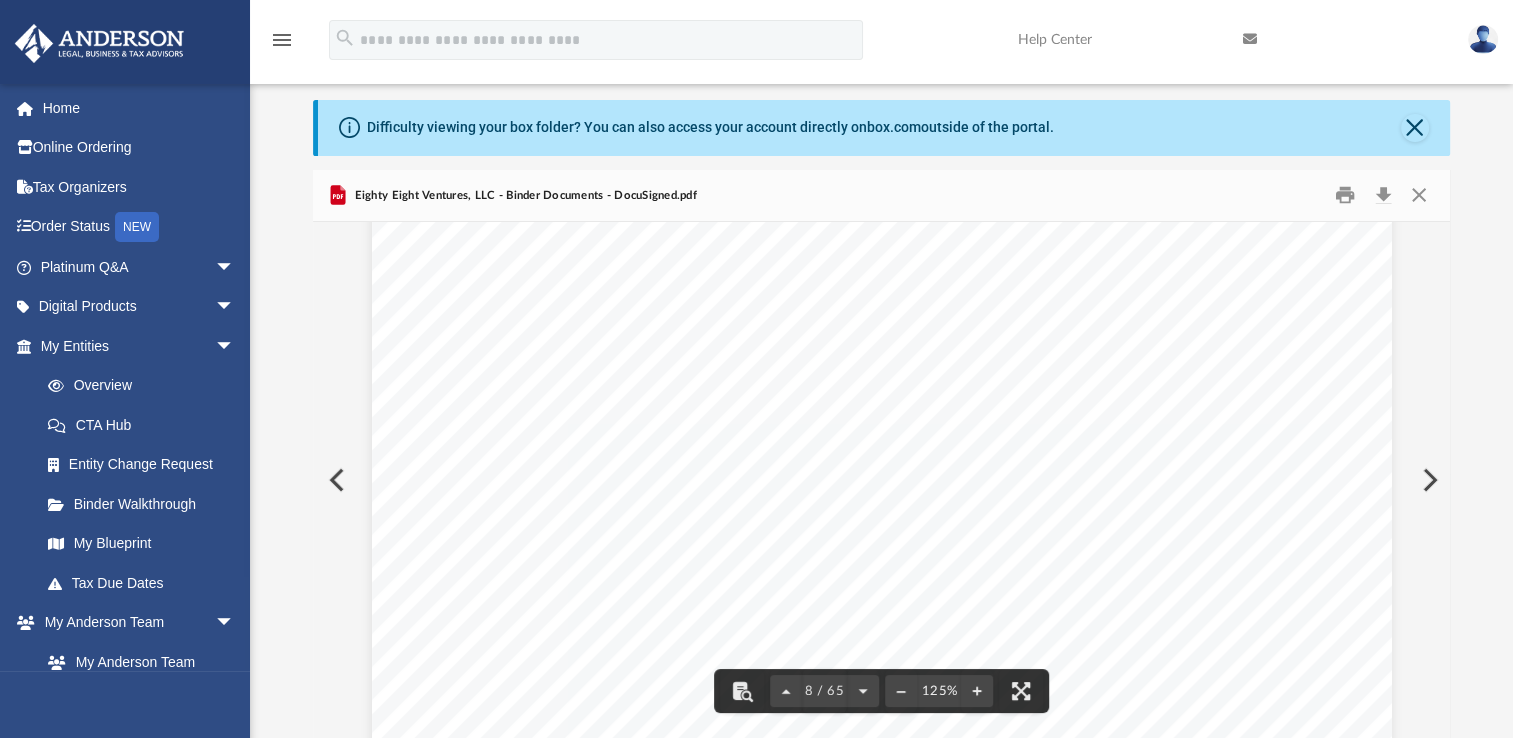 scroll, scrollTop: 10000, scrollLeft: 0, axis: vertical 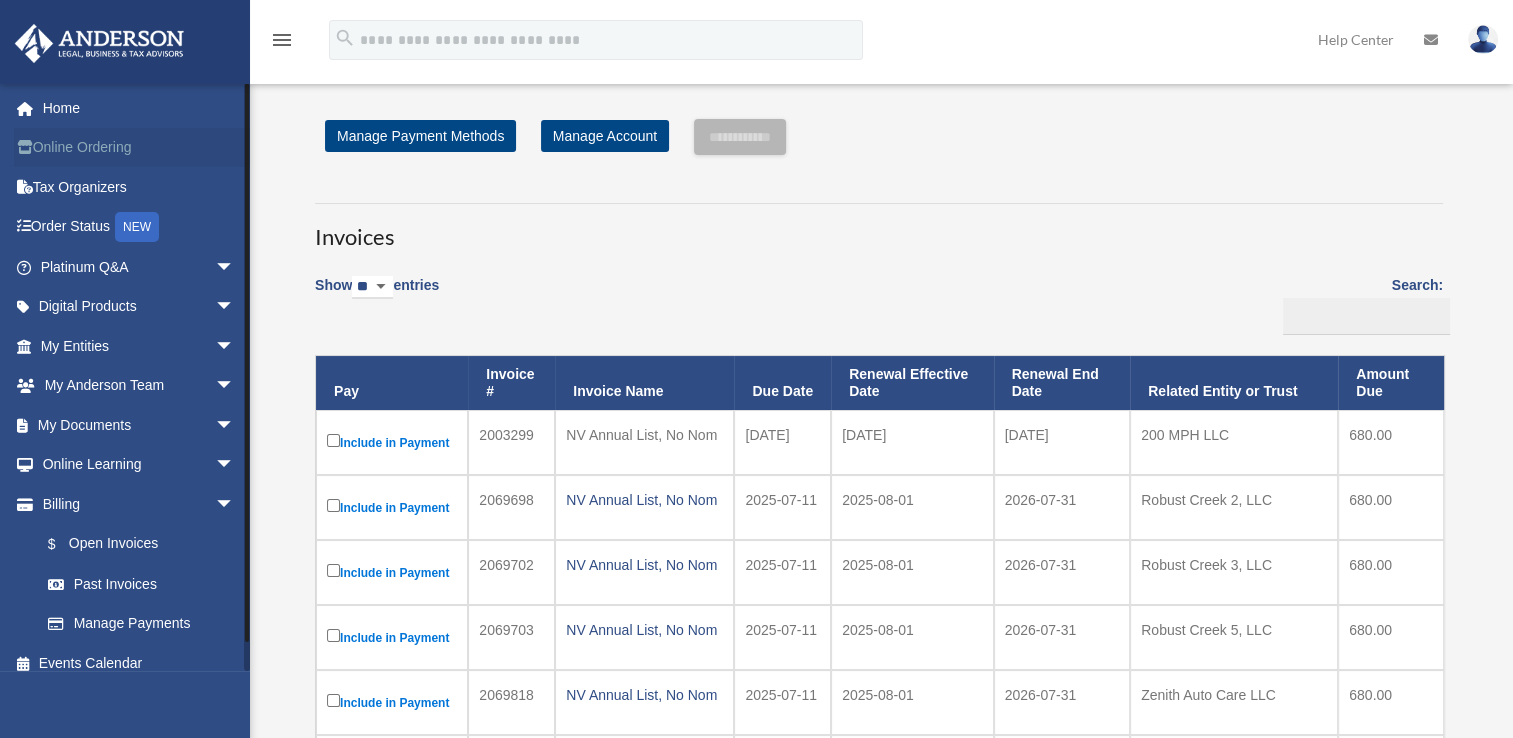 click on "Online Ordering" at bounding box center (139, 148) 